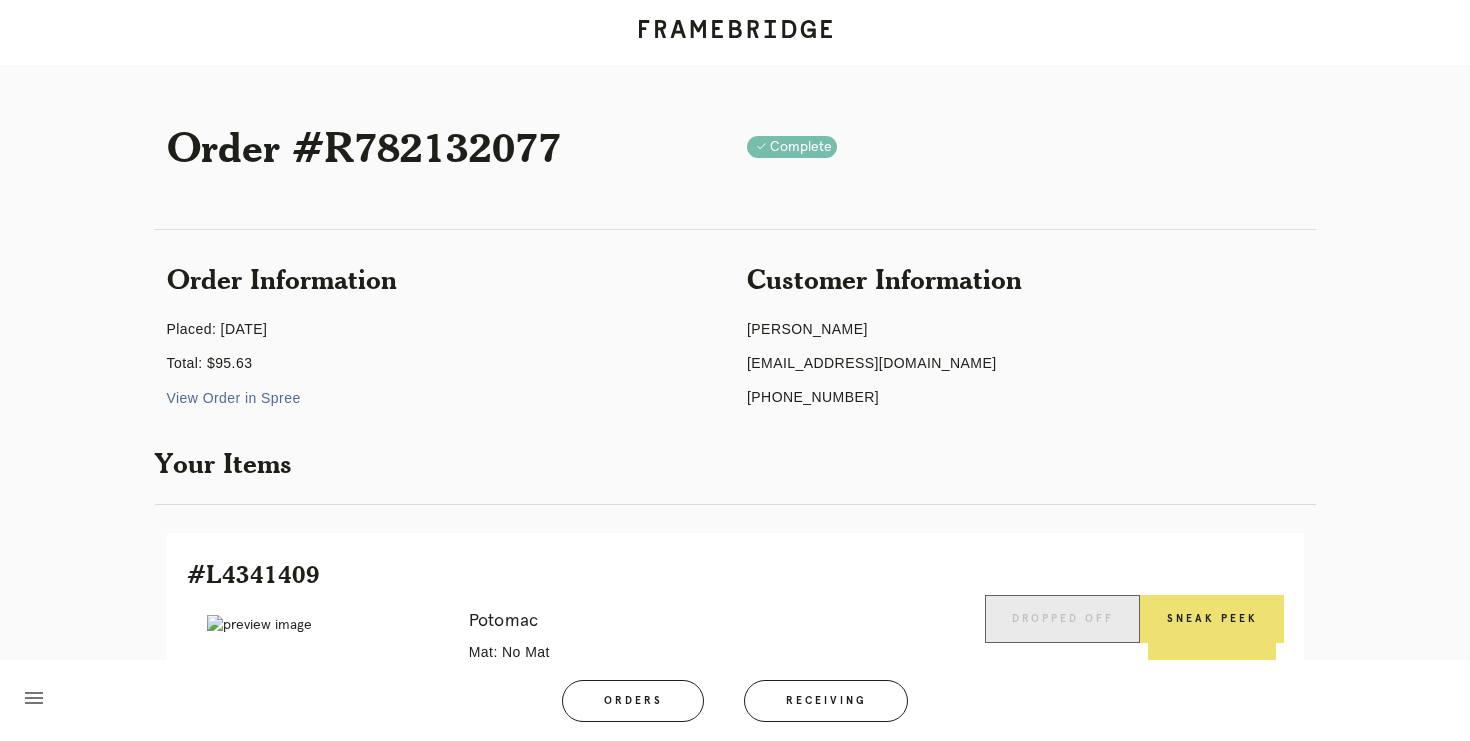 scroll, scrollTop: 408, scrollLeft: 0, axis: vertical 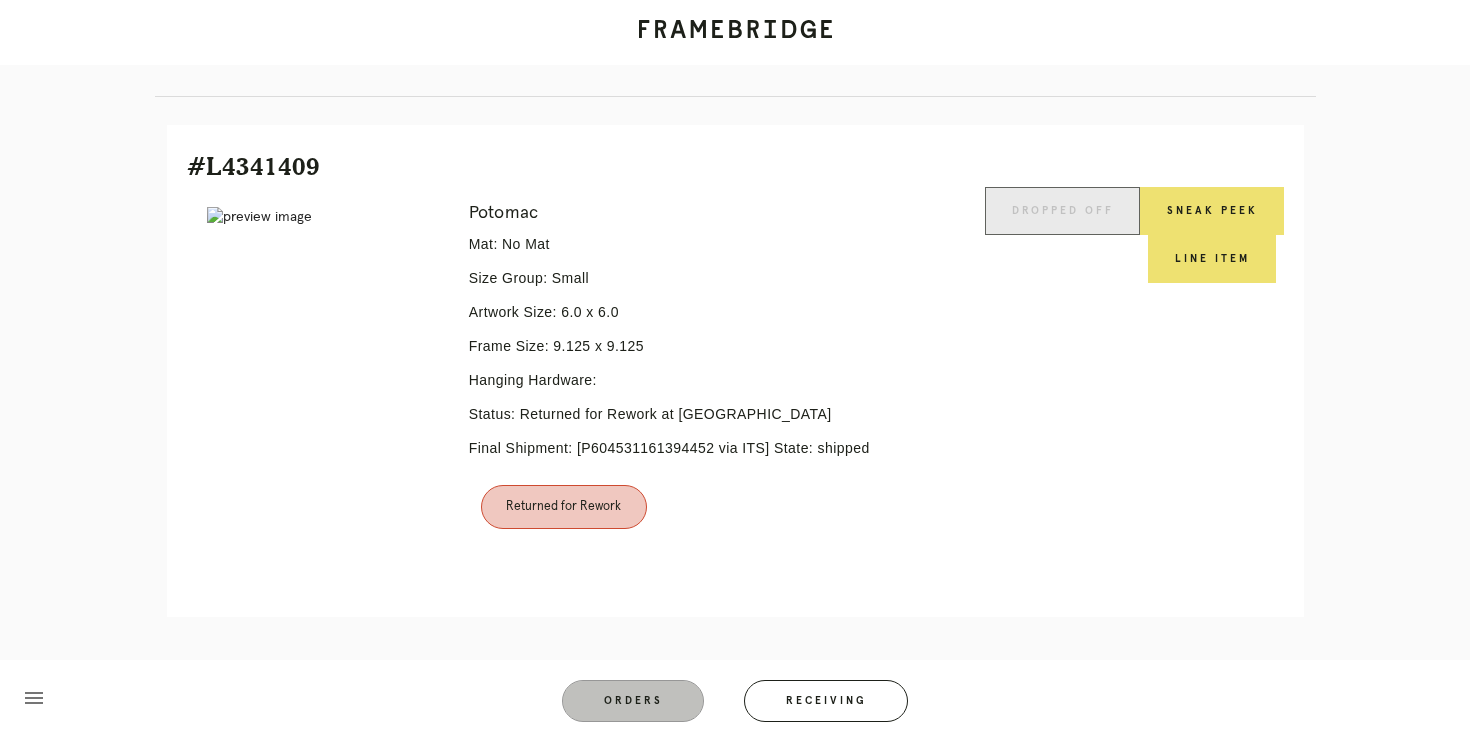 click on "Orders" at bounding box center (633, 701) 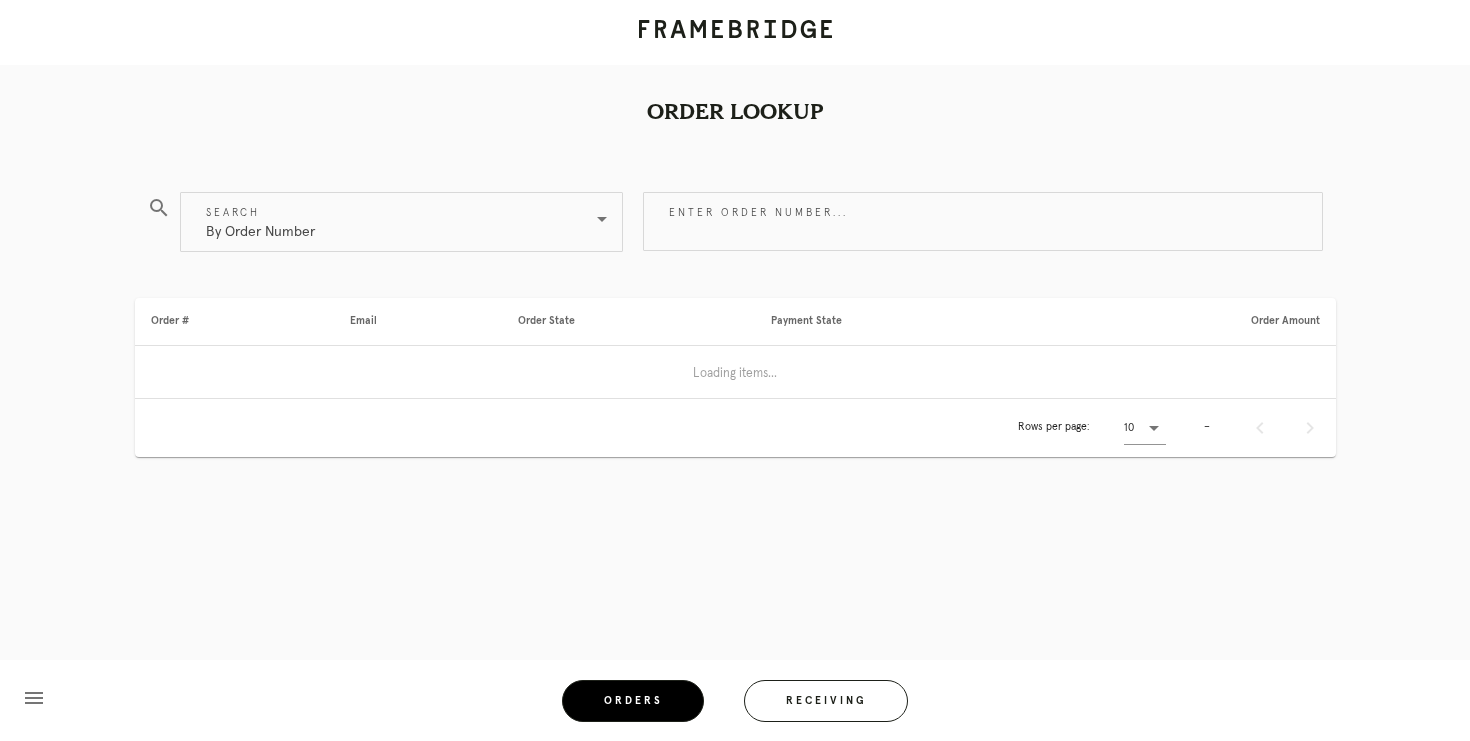 scroll, scrollTop: 0, scrollLeft: 0, axis: both 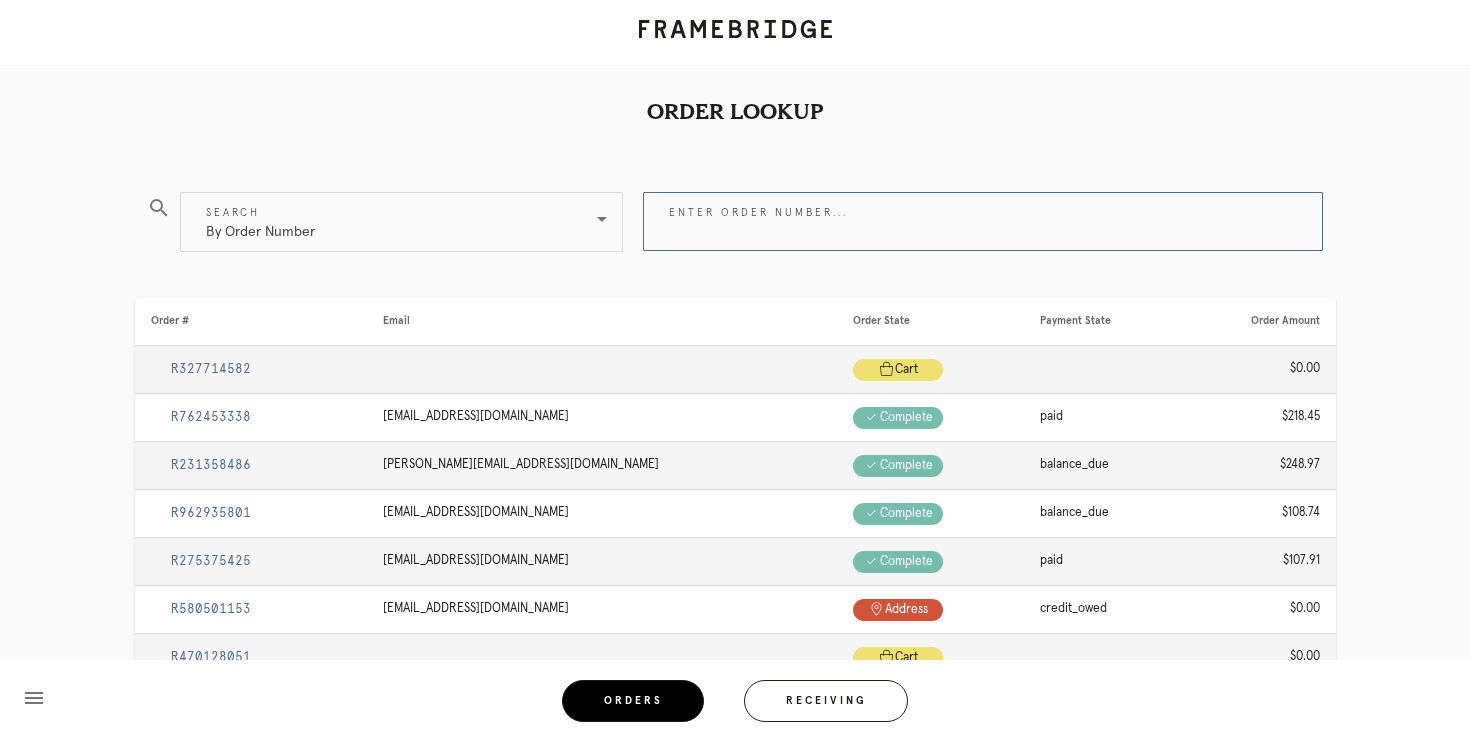 click on "Enter order number..." at bounding box center (983, 221) 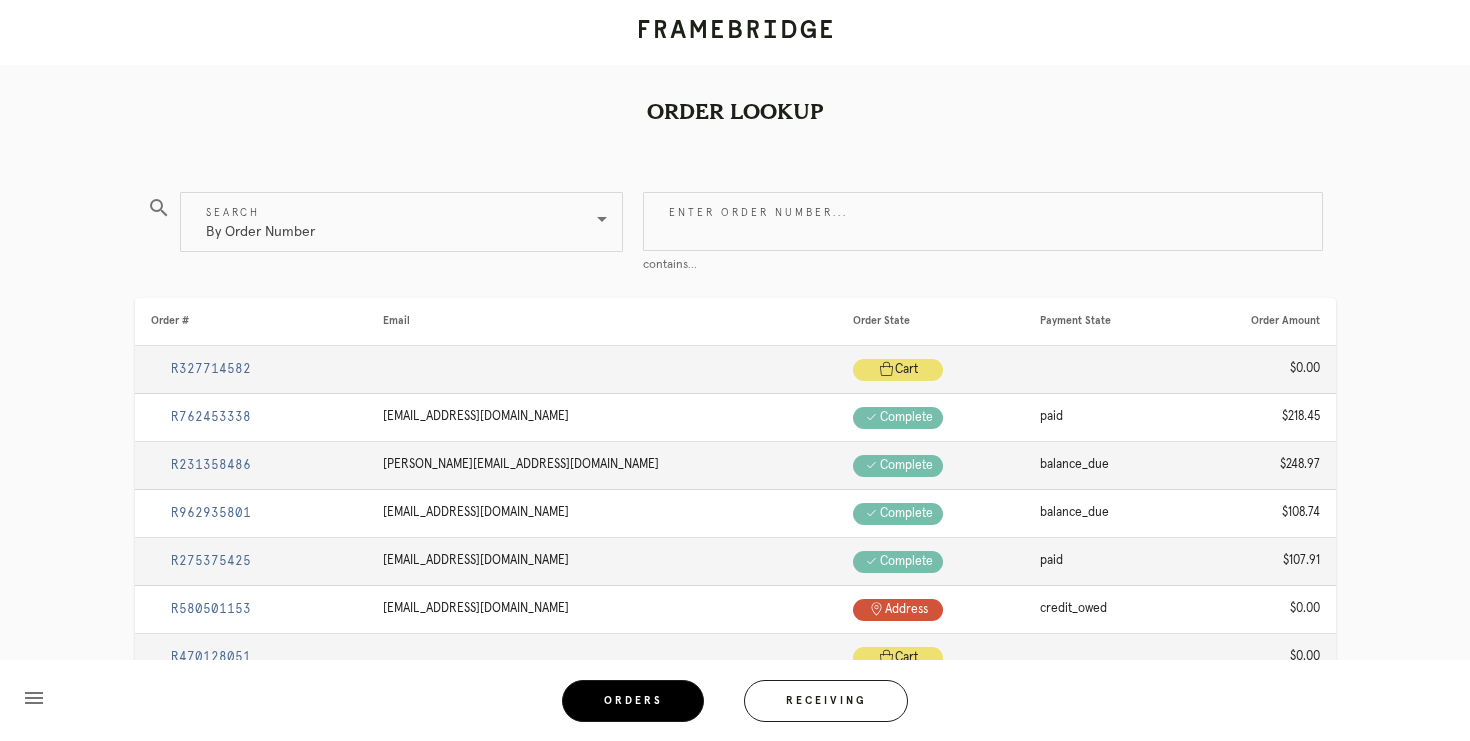 paste on "M761725482" 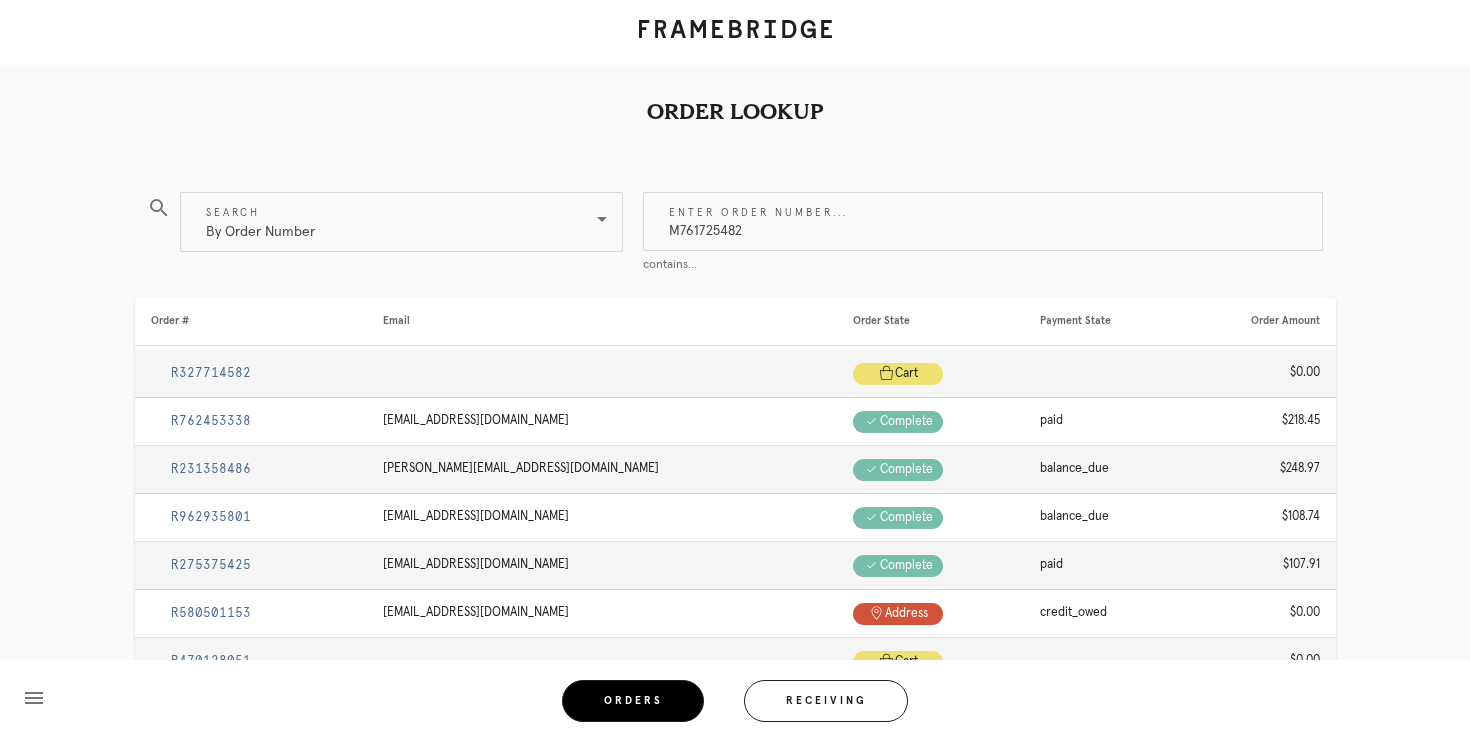 type on "M761725482" 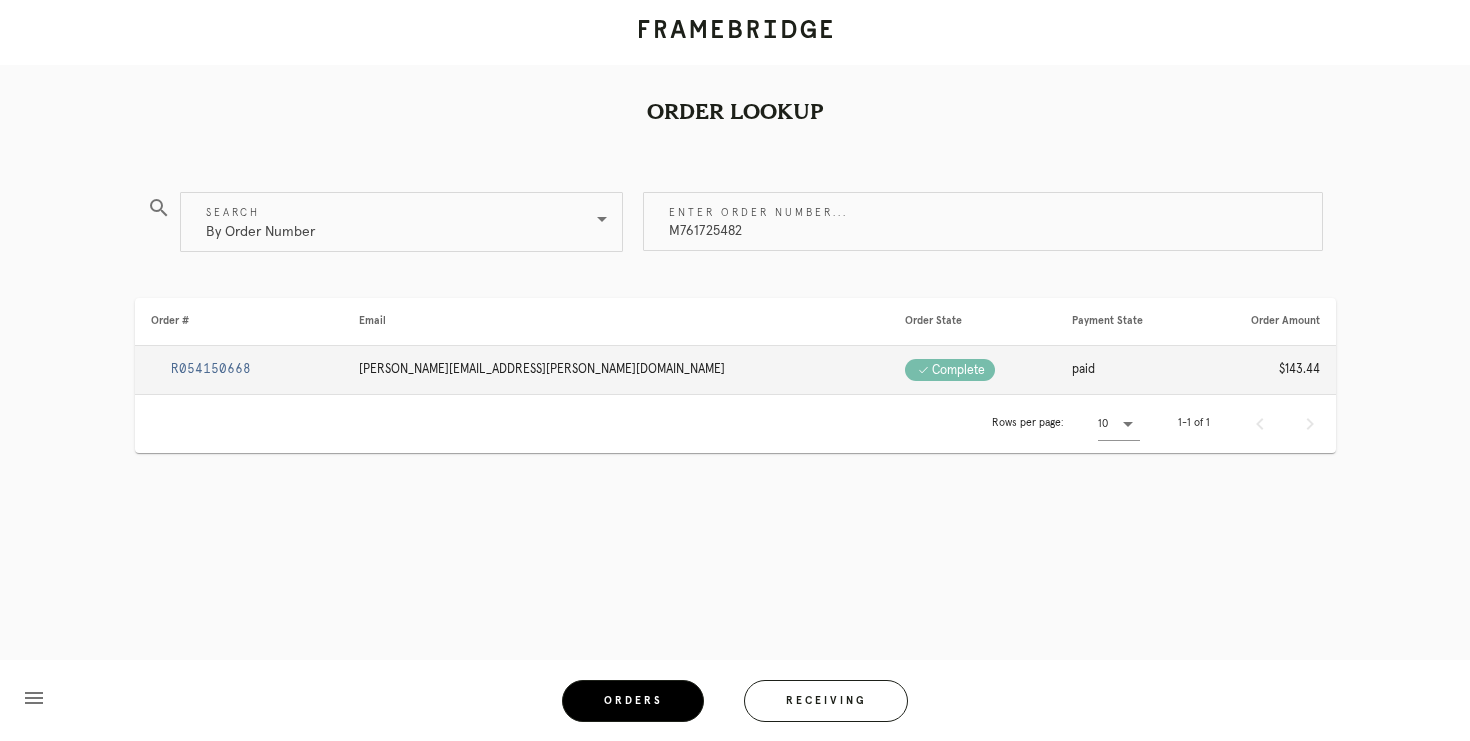 click on "R054150668" at bounding box center [211, 369] 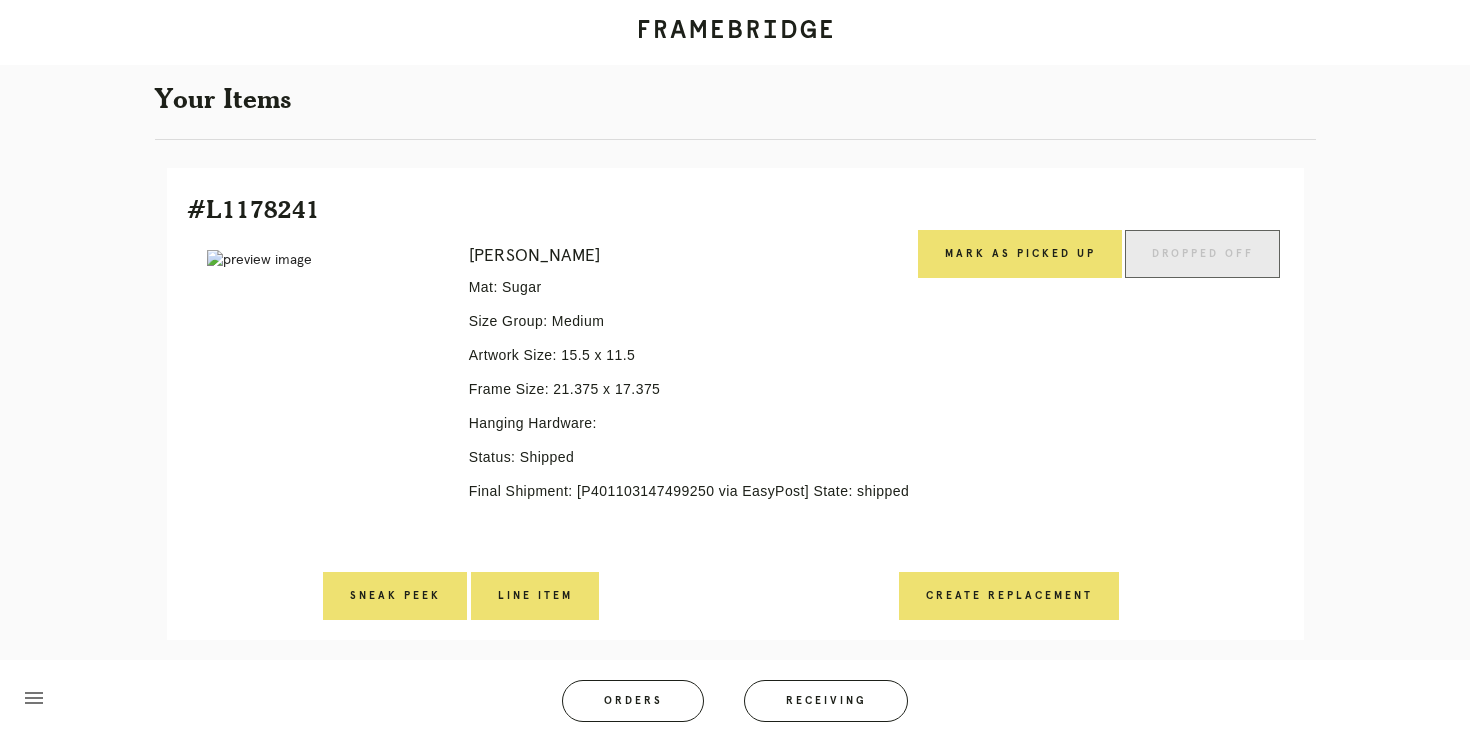 scroll, scrollTop: 368, scrollLeft: 0, axis: vertical 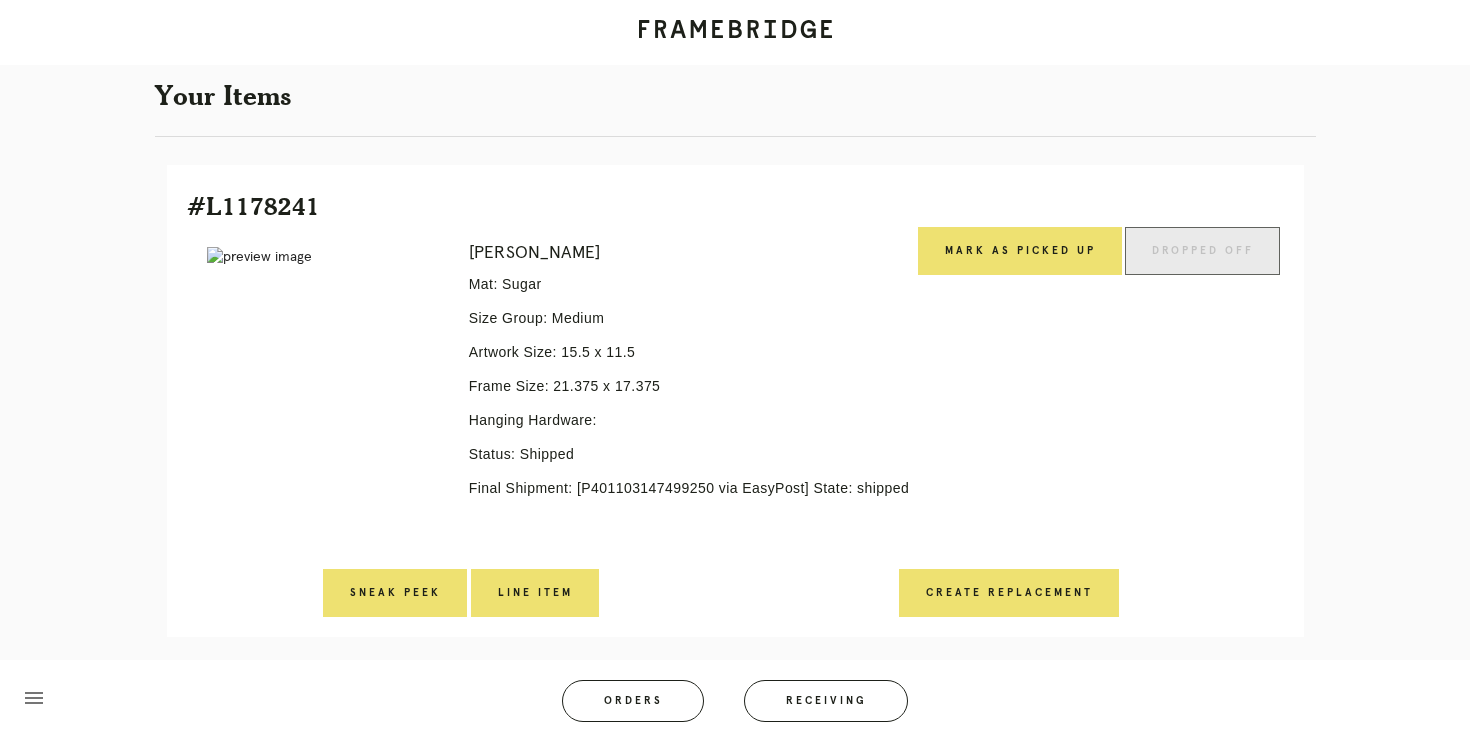 click on "Error retreiving frame spec #9688119" at bounding box center [324, 398] 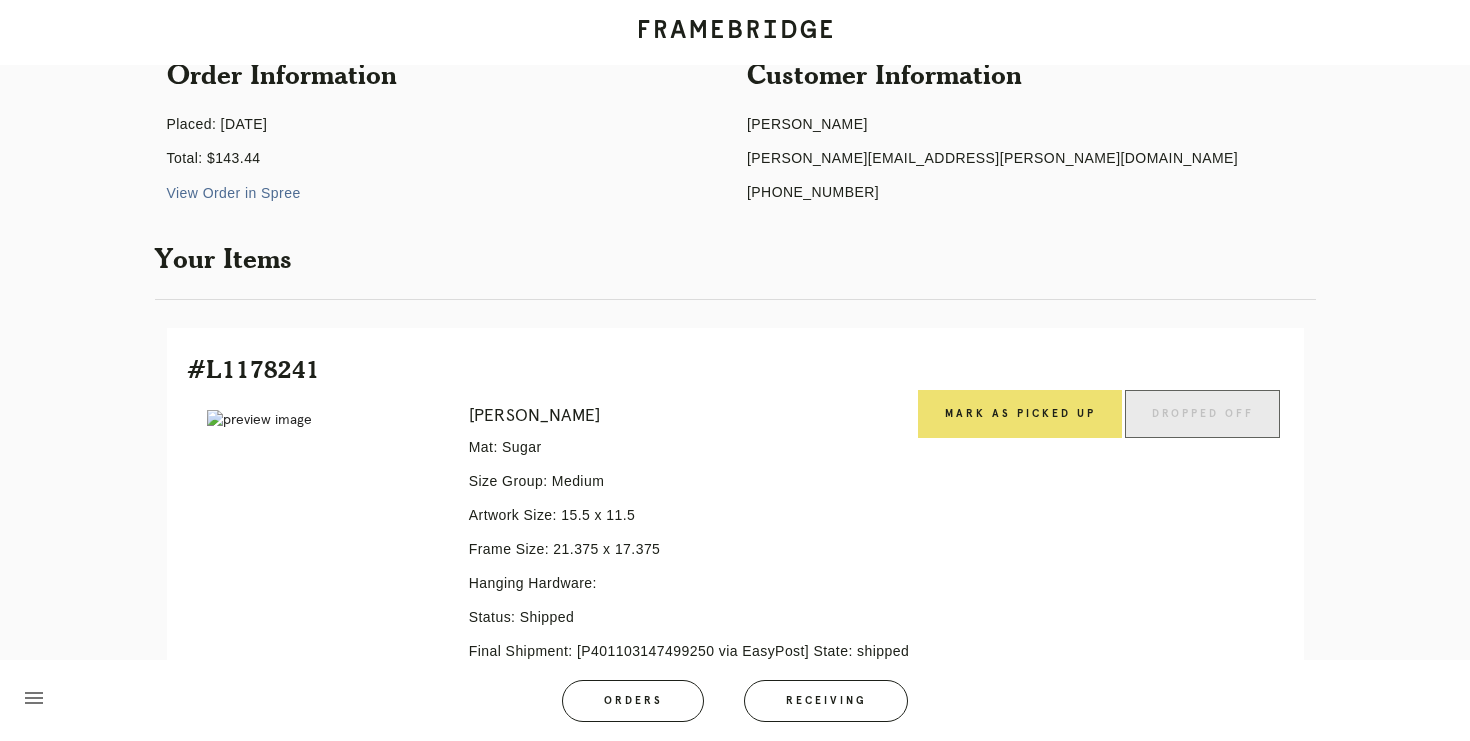 scroll, scrollTop: 201, scrollLeft: 0, axis: vertical 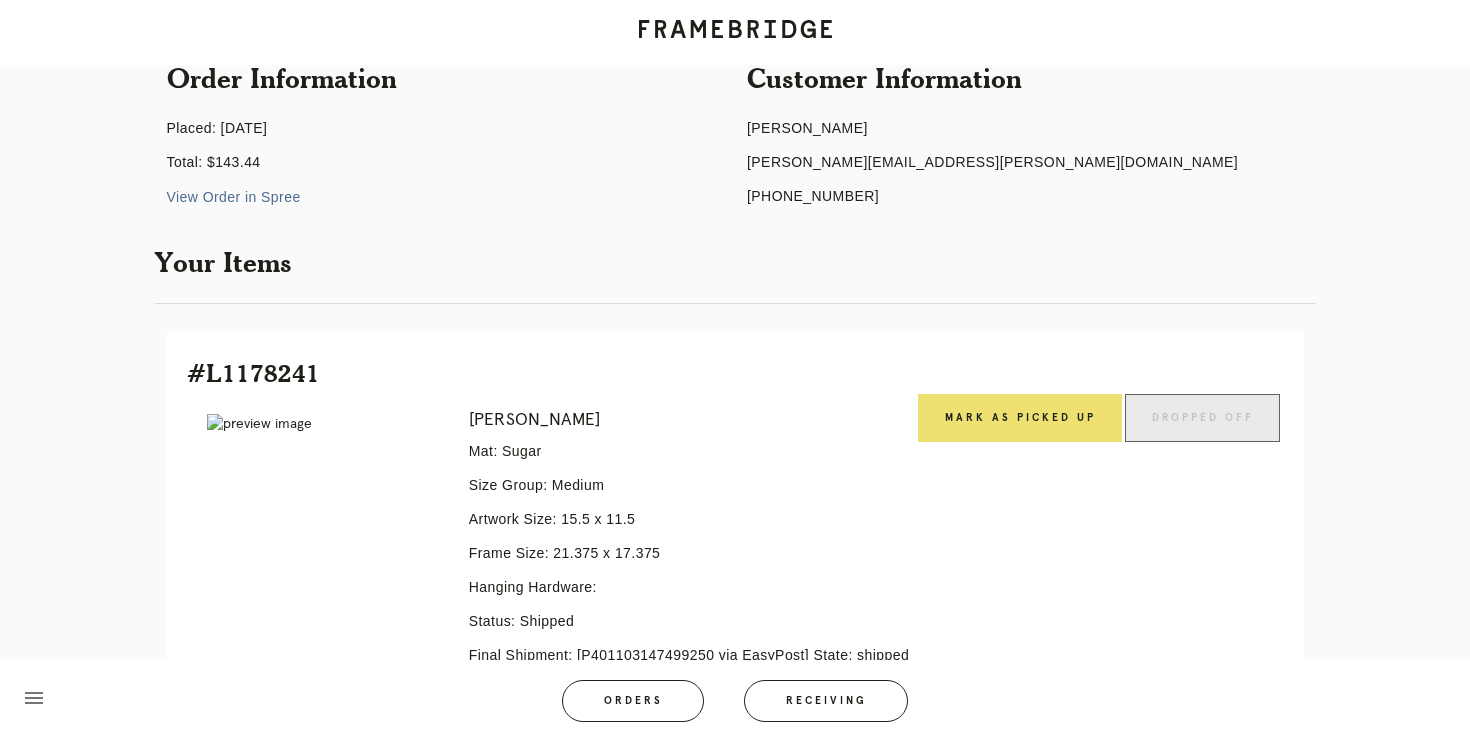 click on "View Order in Spree" at bounding box center [234, 197] 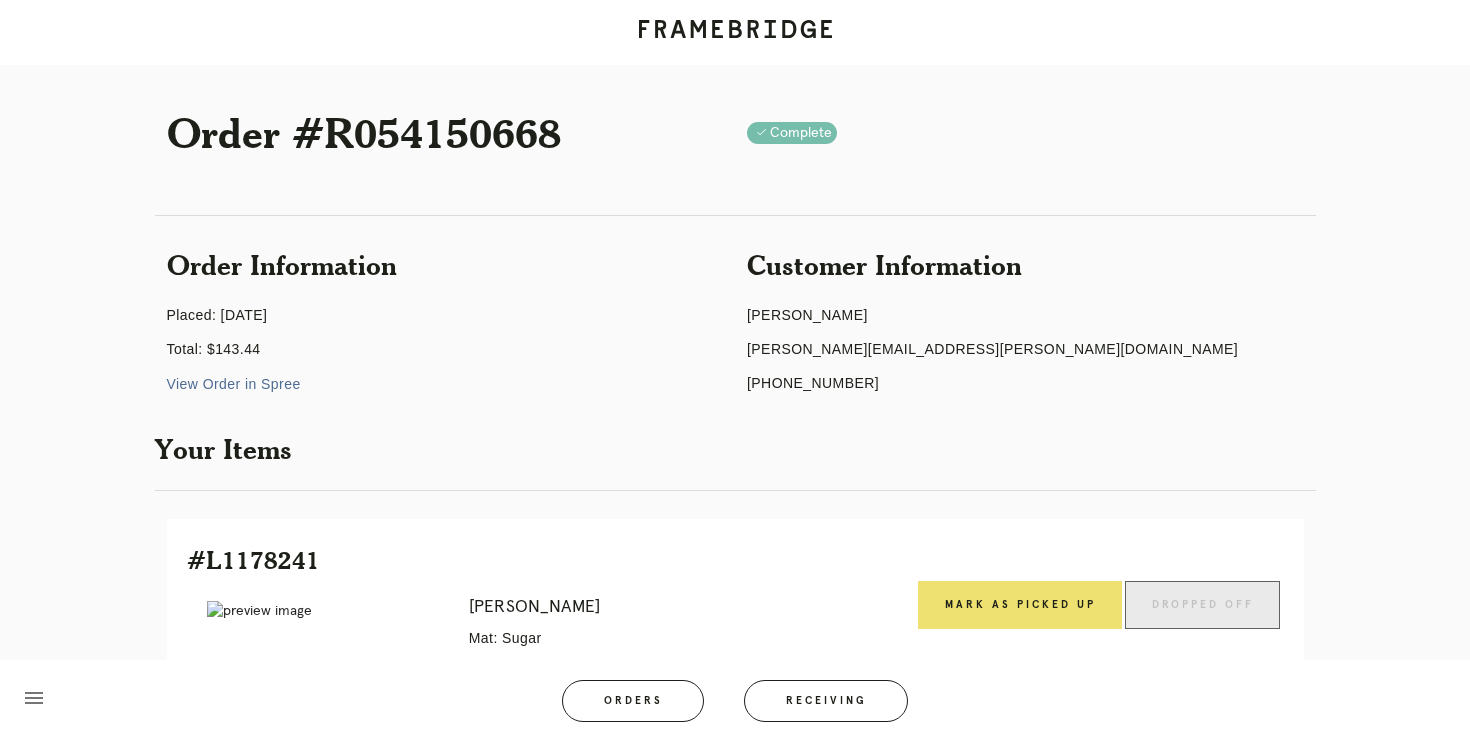 scroll, scrollTop: 0, scrollLeft: 0, axis: both 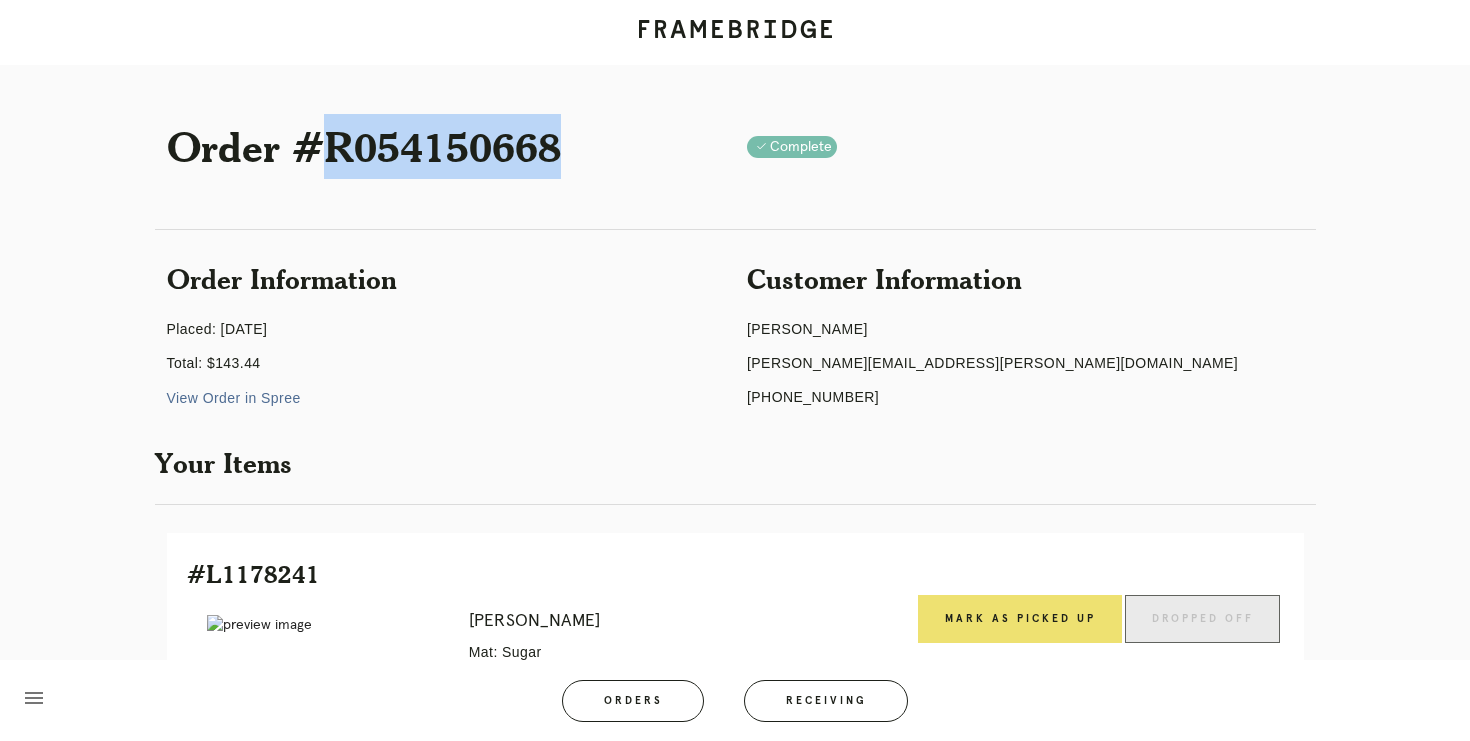 drag, startPoint x: 576, startPoint y: 146, endPoint x: 328, endPoint y: 133, distance: 248.34048 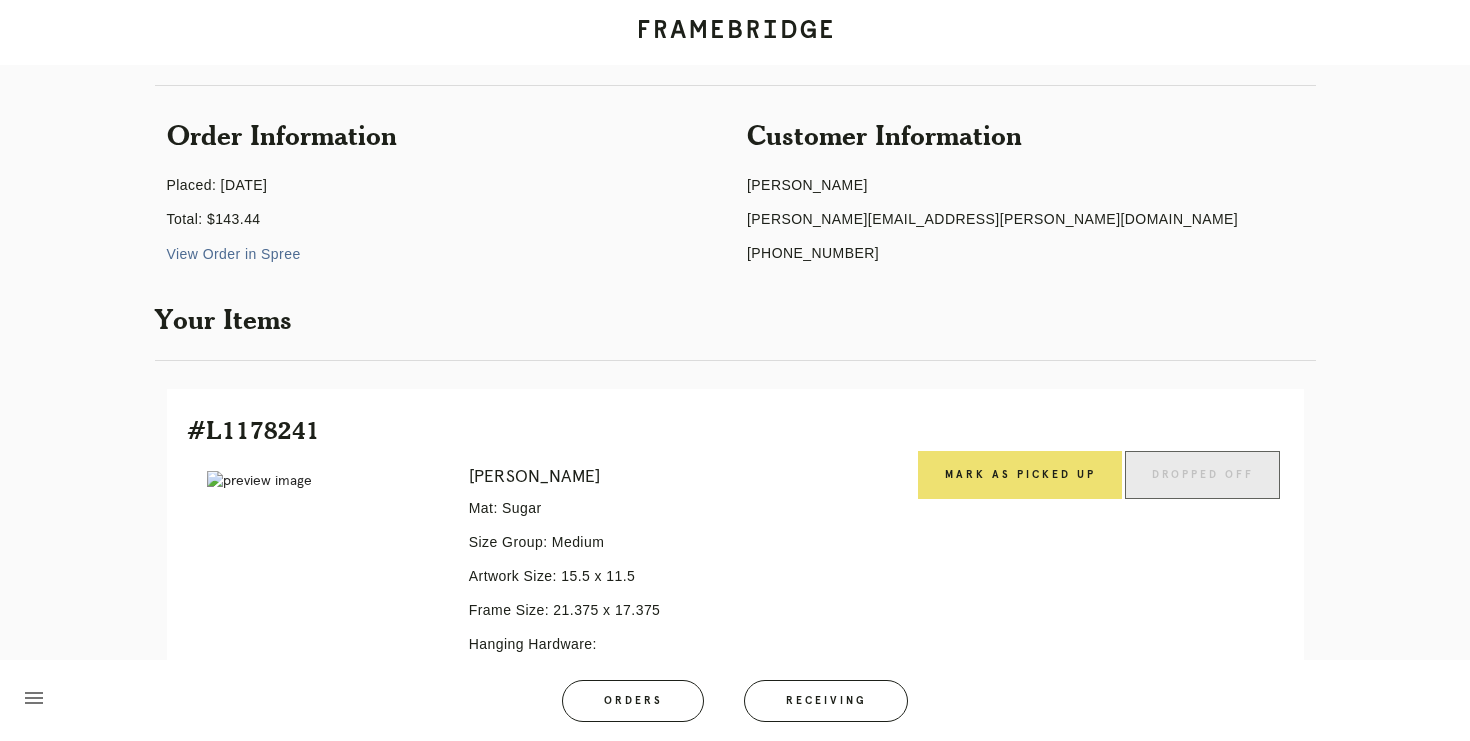 scroll, scrollTop: 175, scrollLeft: 0, axis: vertical 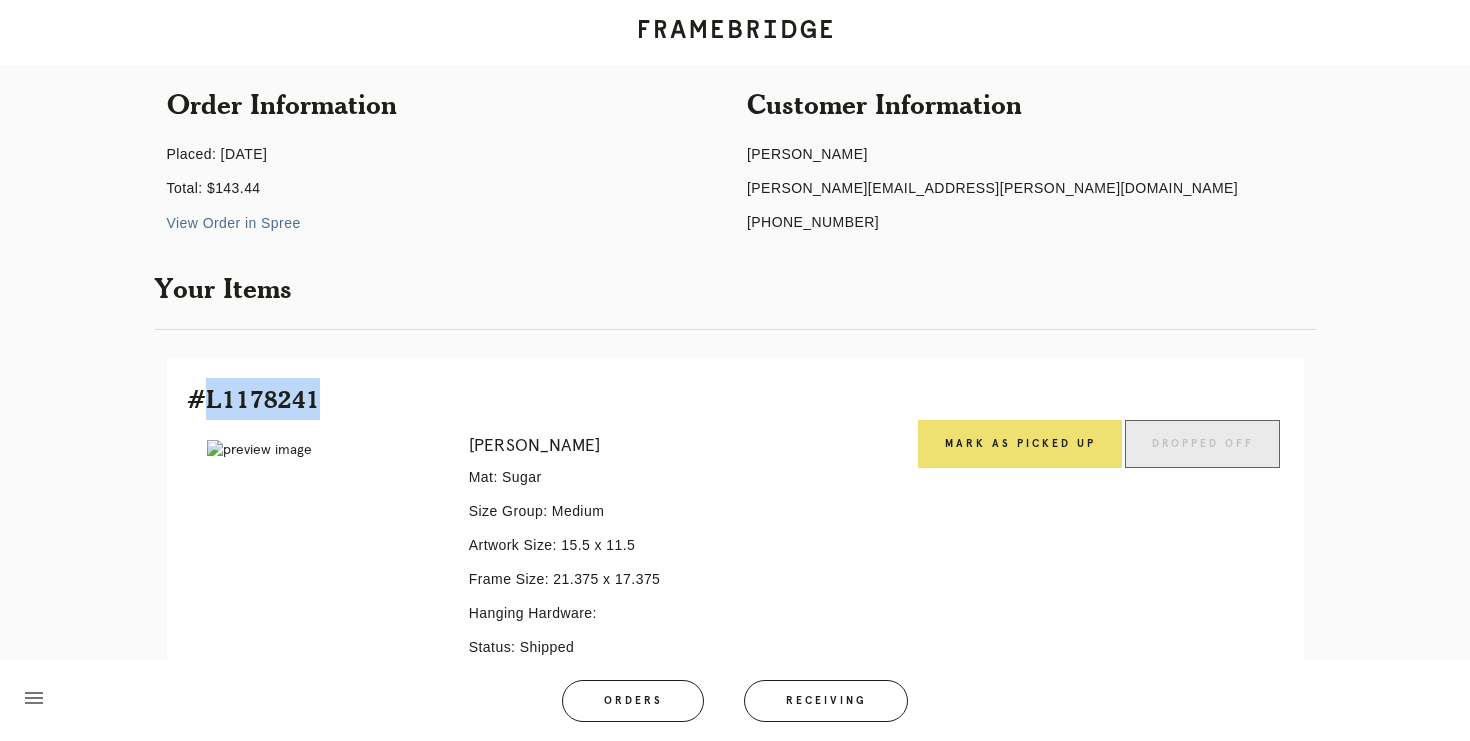 drag, startPoint x: 346, startPoint y: 392, endPoint x: 209, endPoint y: 398, distance: 137.13132 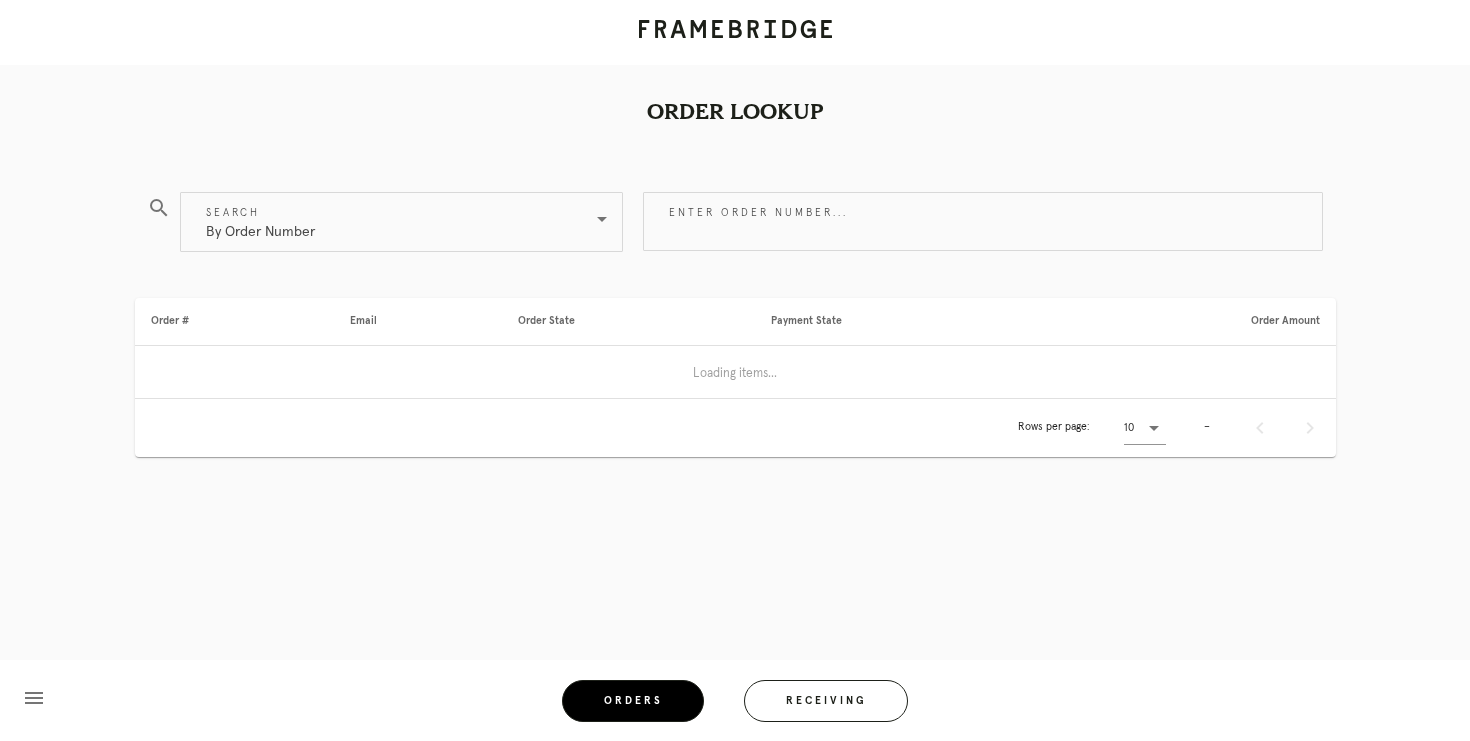 scroll, scrollTop: 0, scrollLeft: 0, axis: both 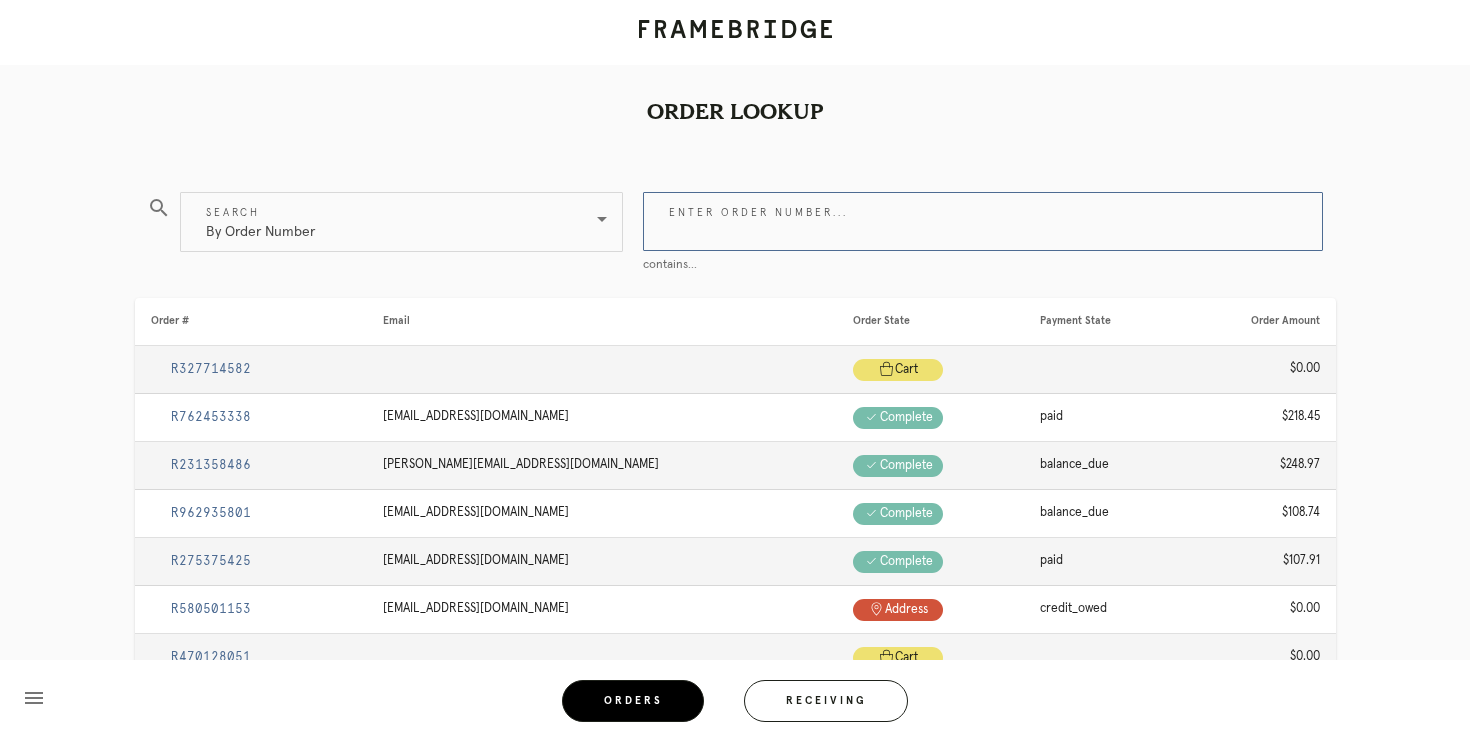 click on "Enter order number..." at bounding box center (983, 221) 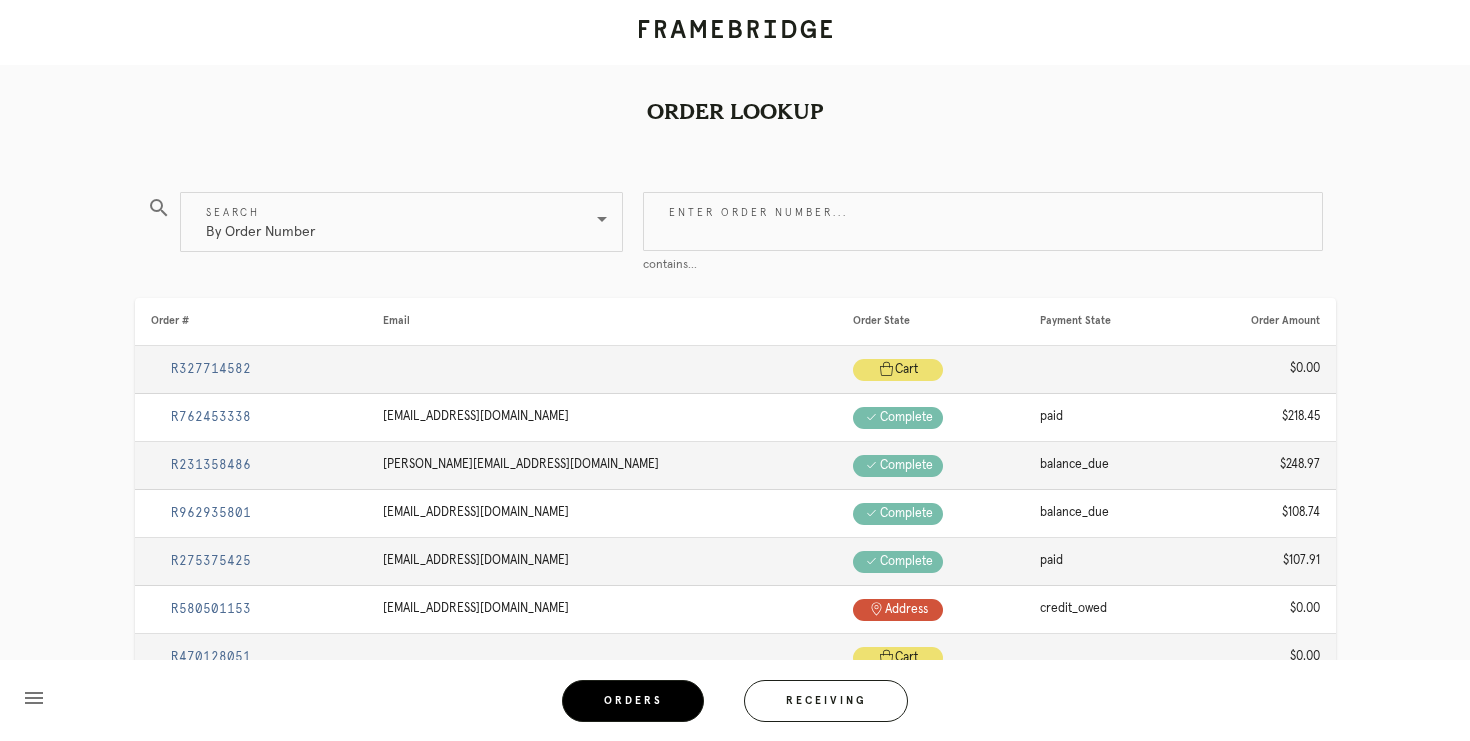 paste on "M761697663" 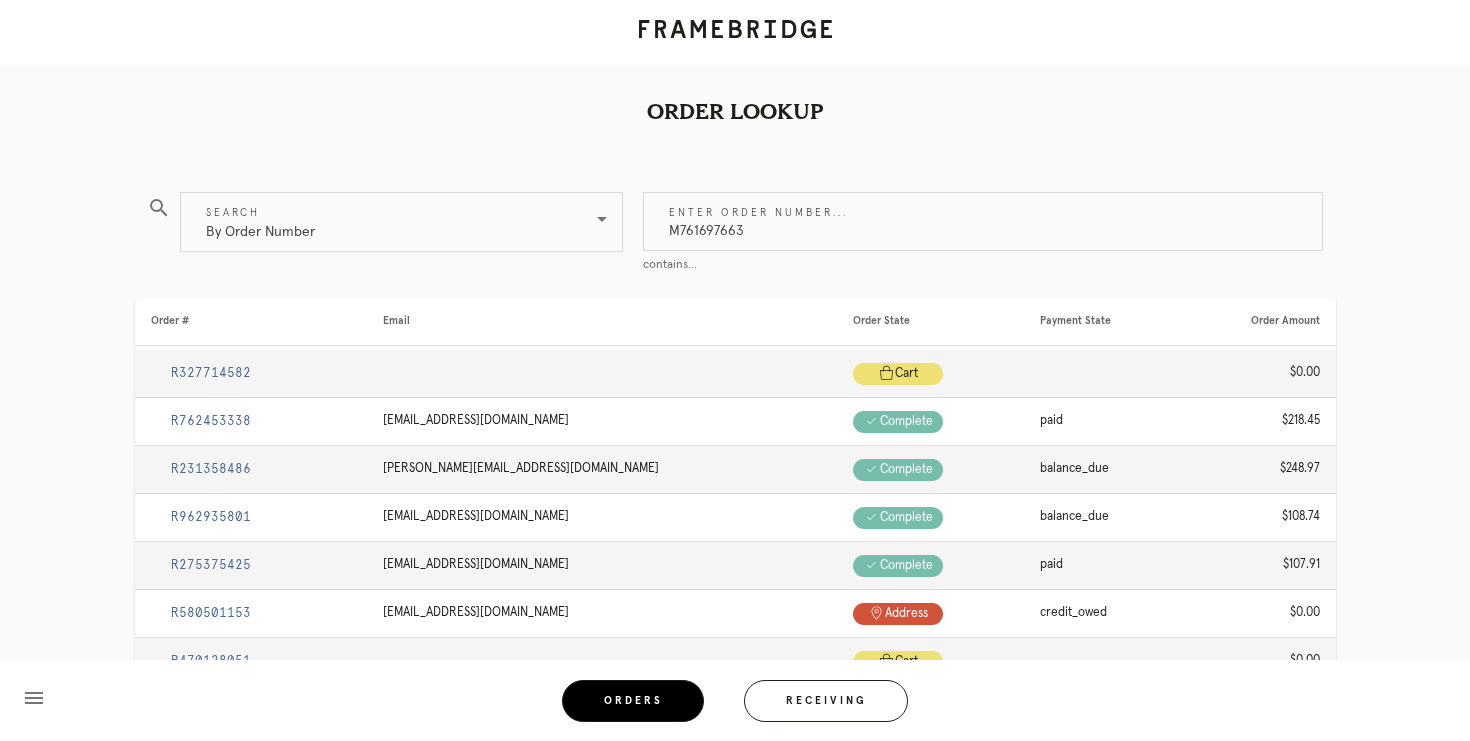 type on "M761697663" 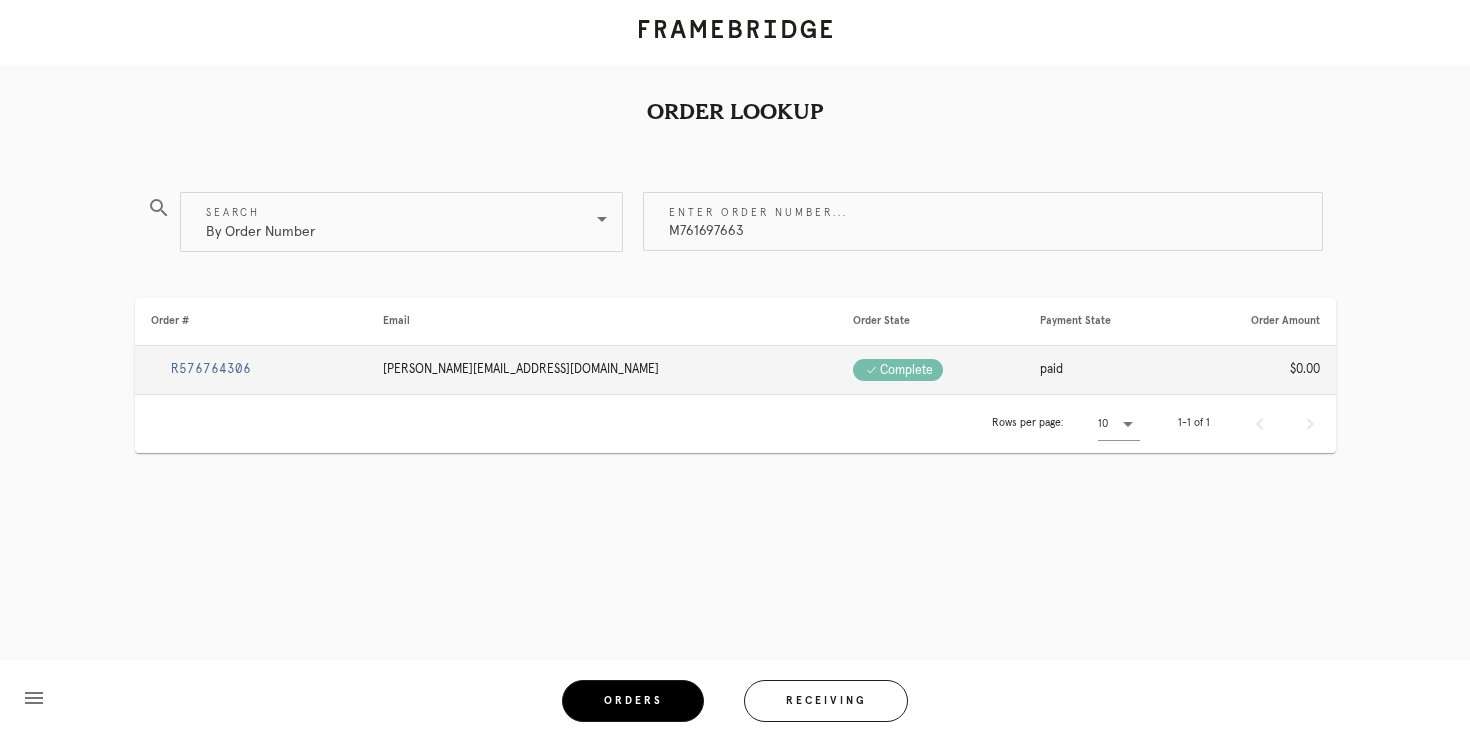 click on "R576764306" at bounding box center [211, 369] 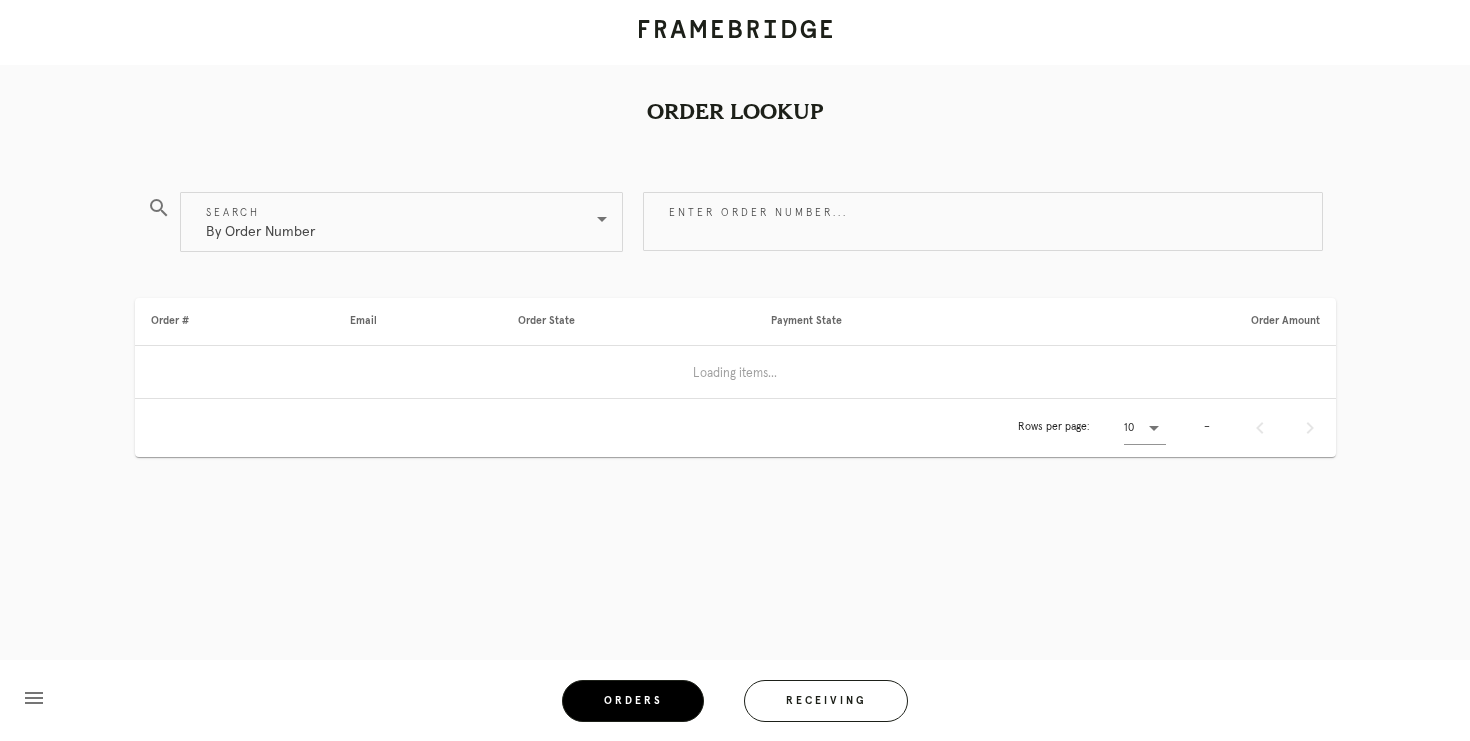 scroll, scrollTop: 0, scrollLeft: 0, axis: both 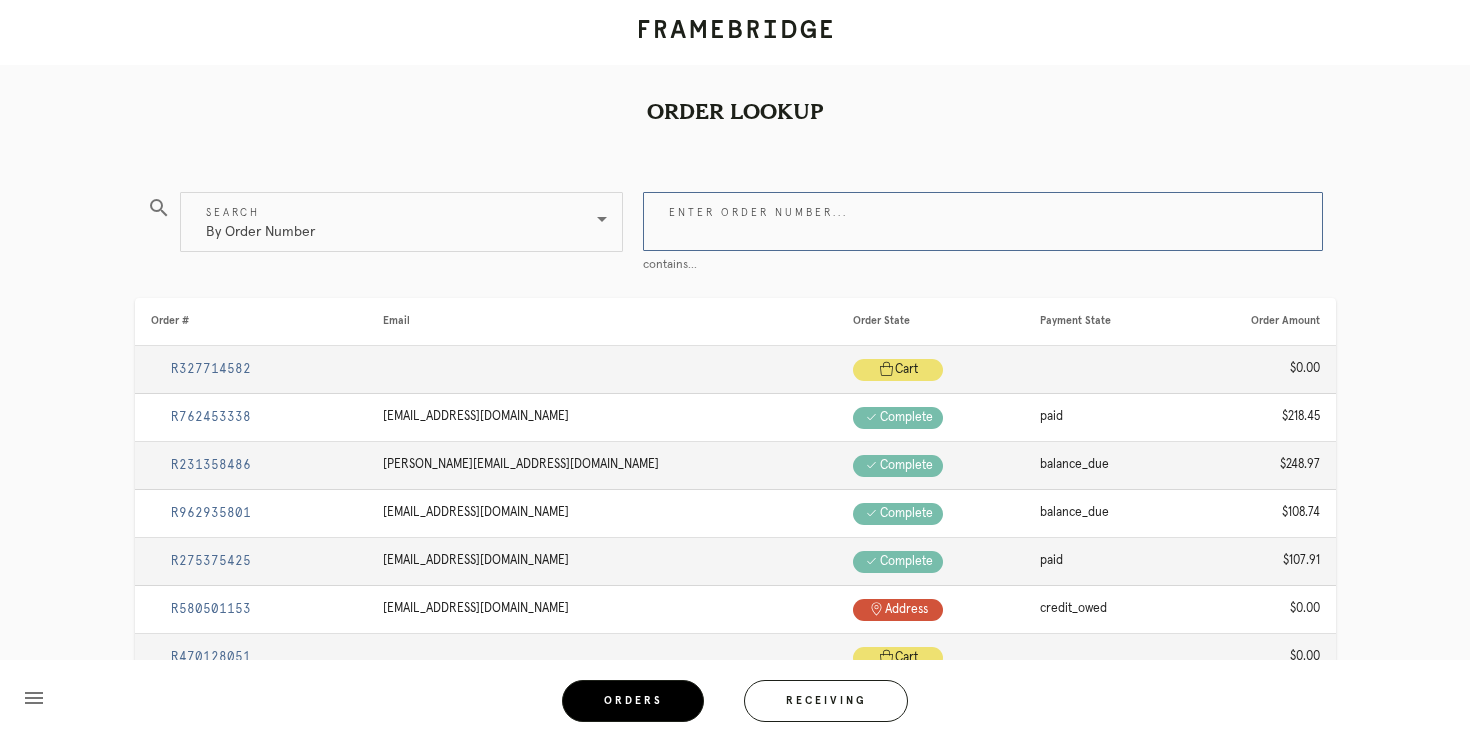 click on "Enter order number..." at bounding box center (983, 221) 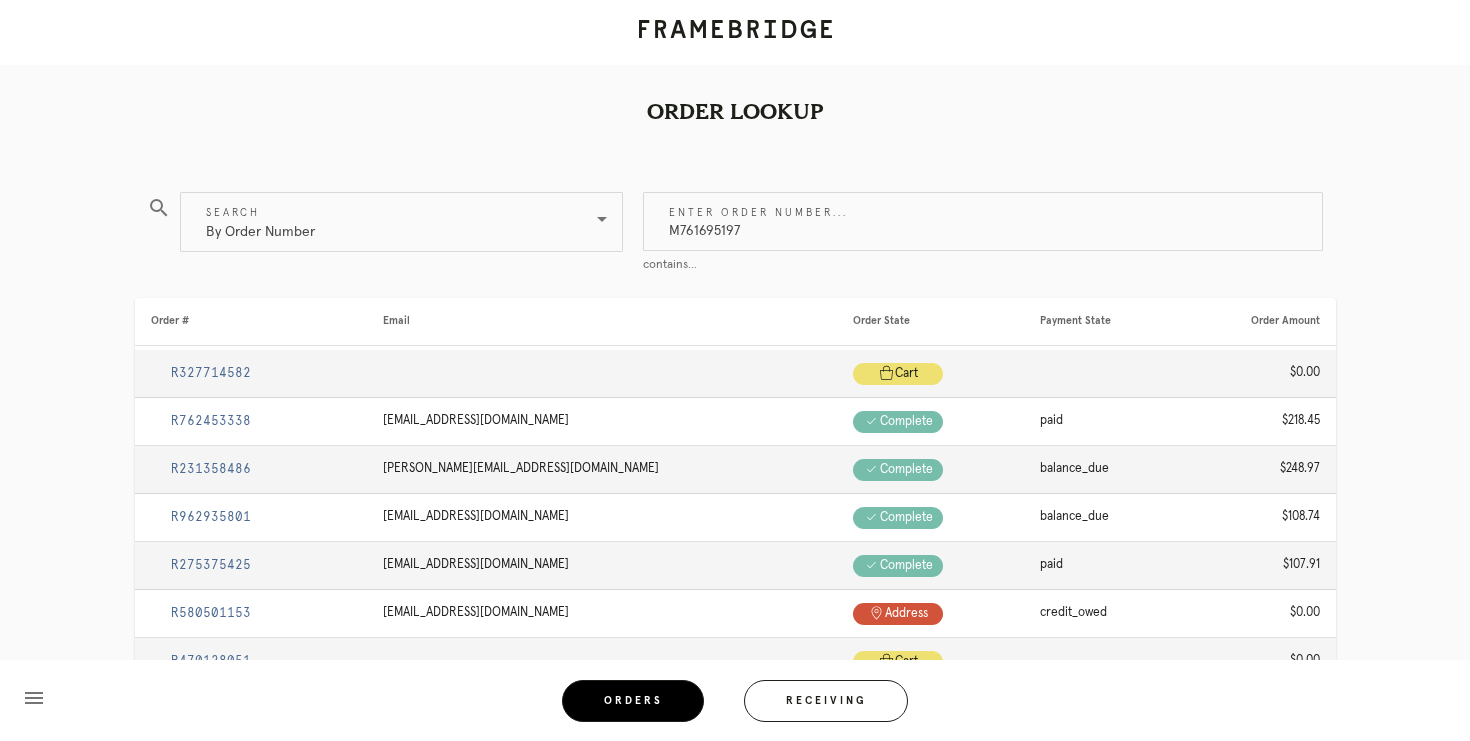 type on "M761695197" 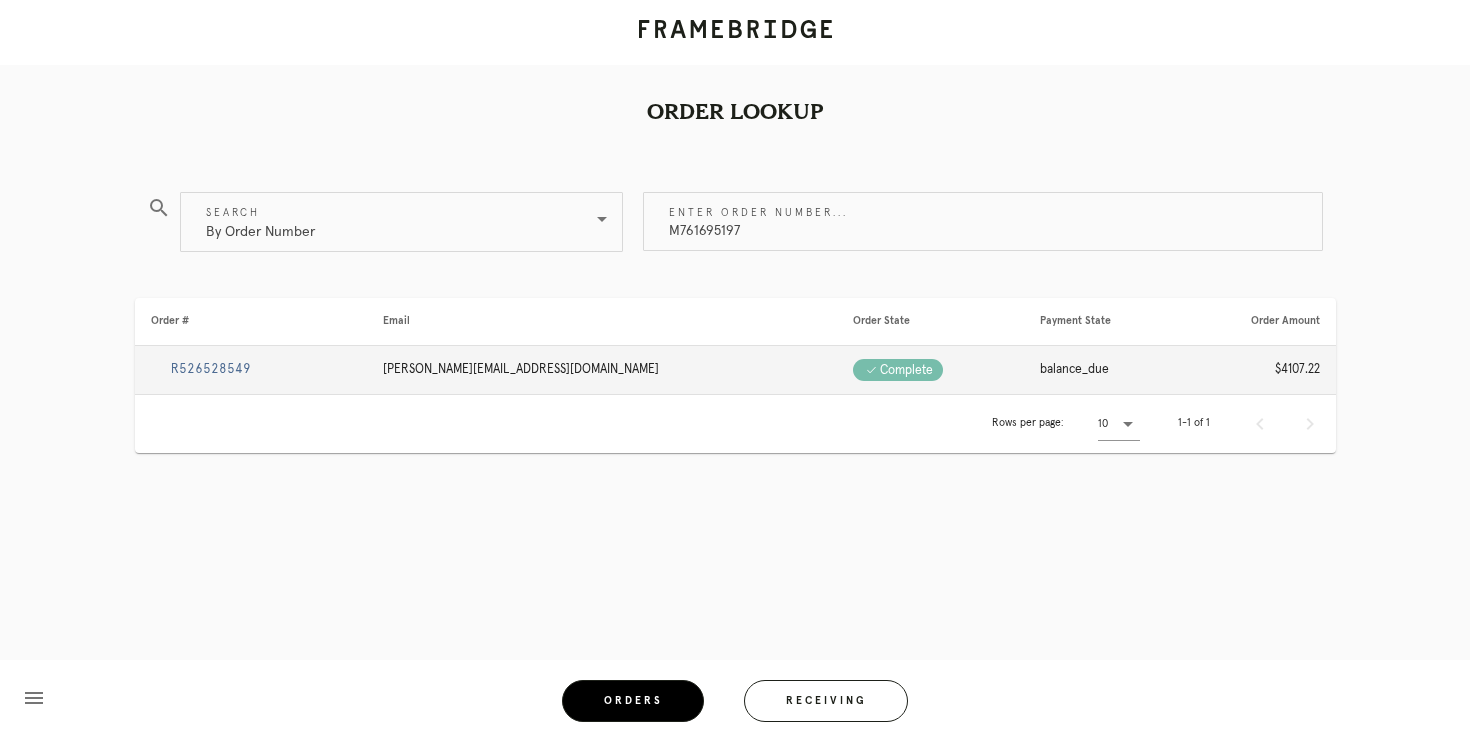 click on "R526528549" at bounding box center (211, 369) 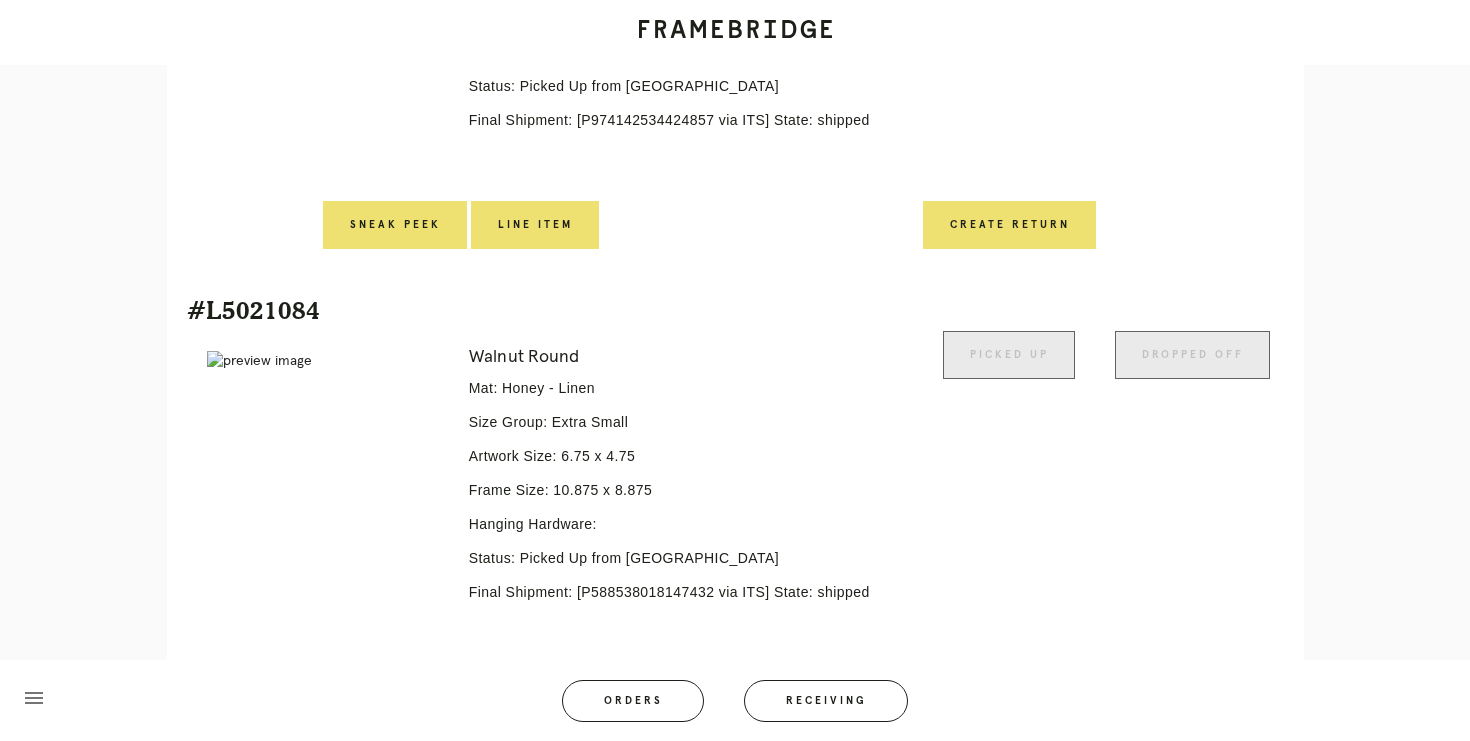 scroll, scrollTop: 0, scrollLeft: 0, axis: both 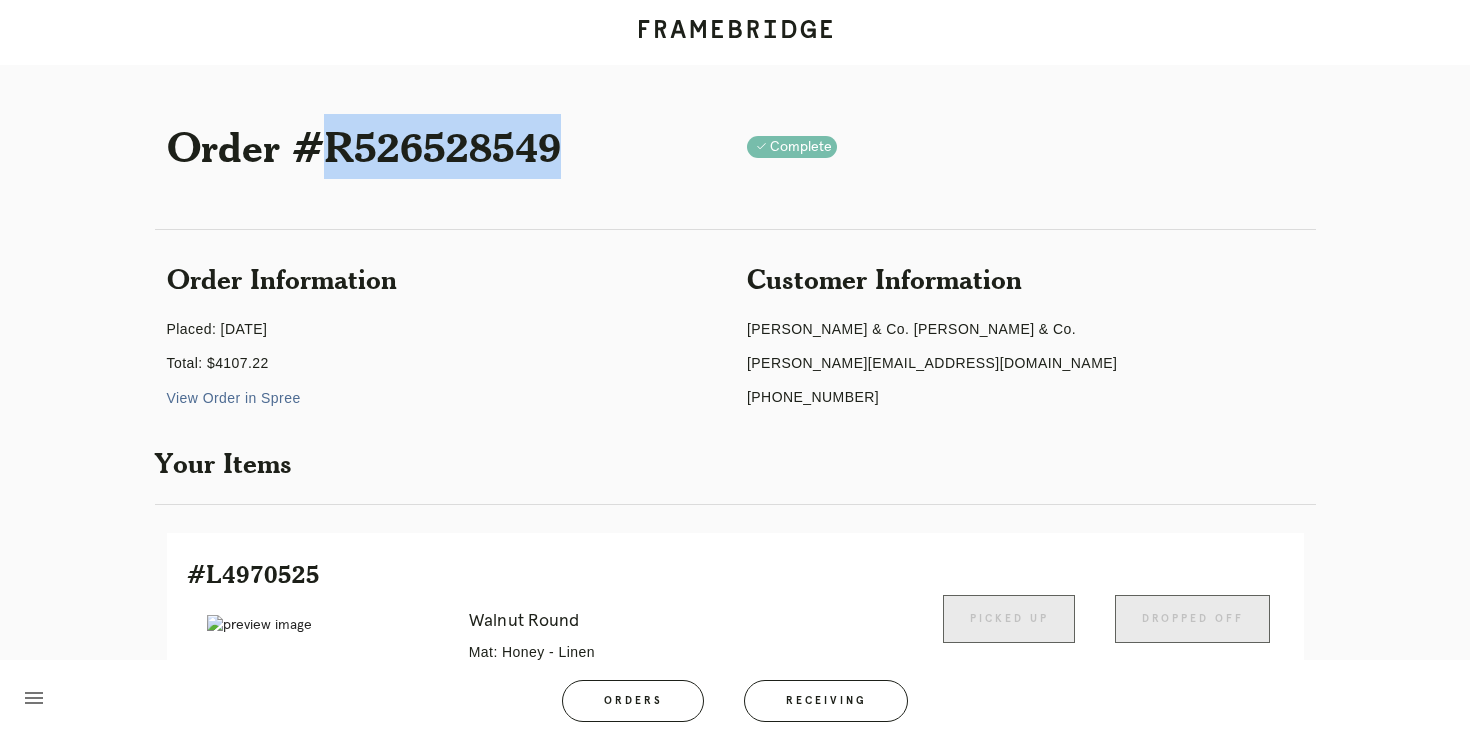 drag, startPoint x: 587, startPoint y: 151, endPoint x: 329, endPoint y: 149, distance: 258.00775 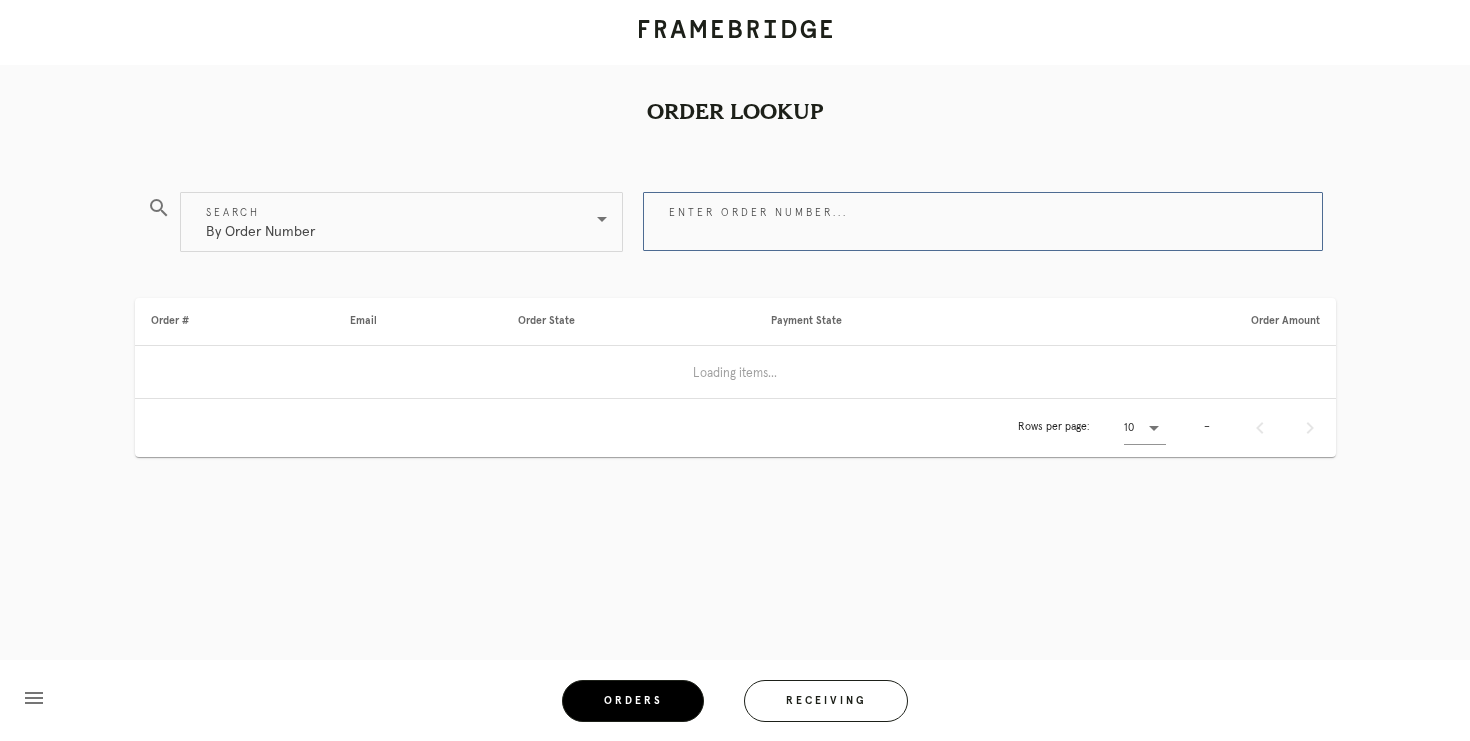 scroll, scrollTop: 0, scrollLeft: 0, axis: both 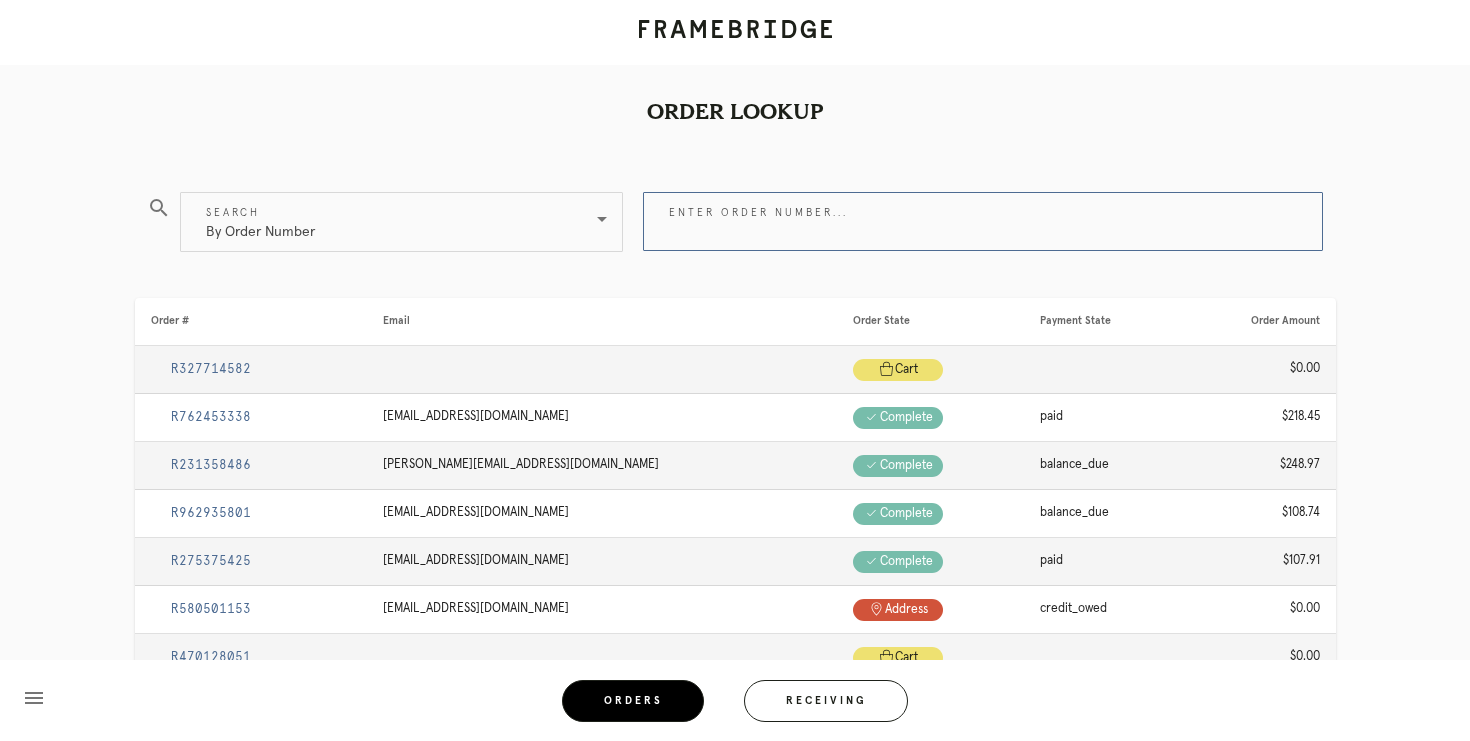 click on "Enter order number..." at bounding box center (983, 221) 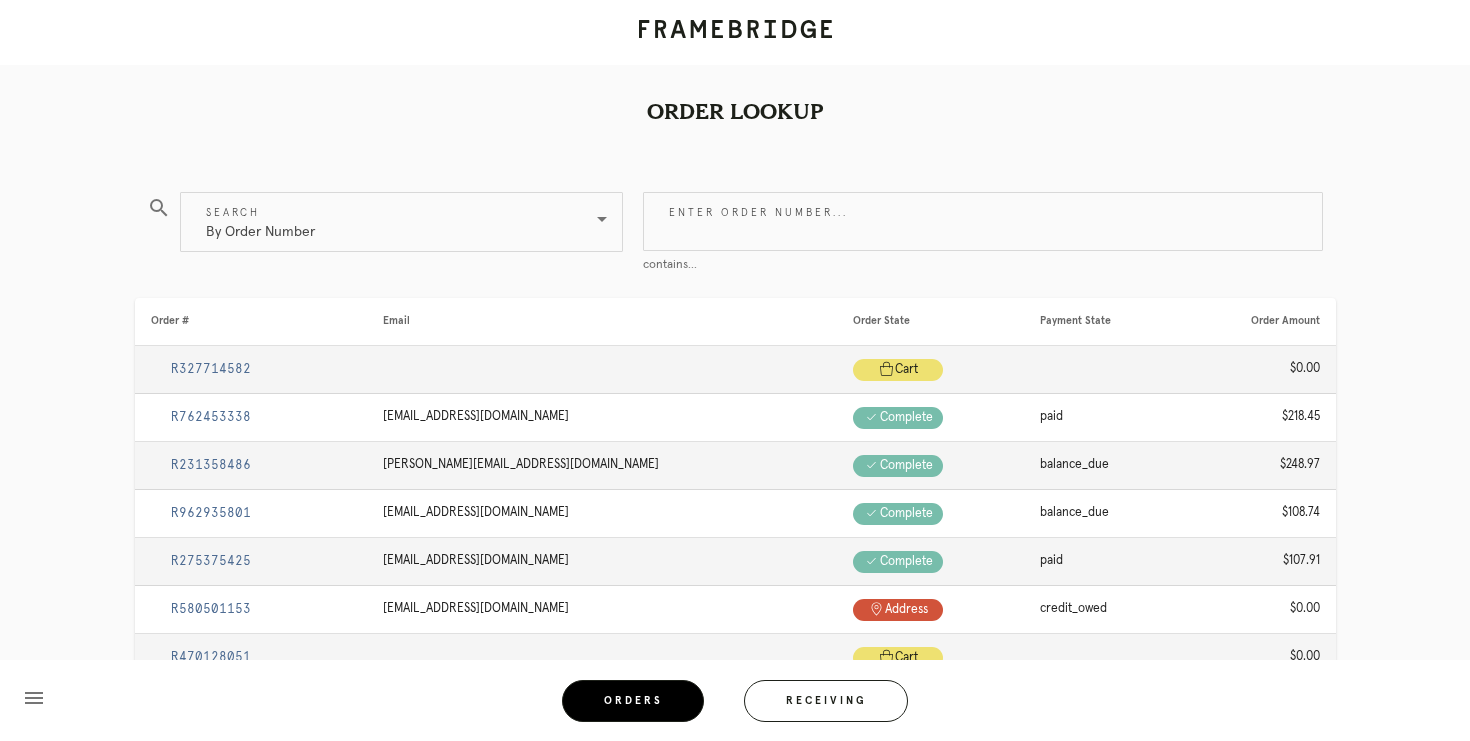 paste on "M761686063" 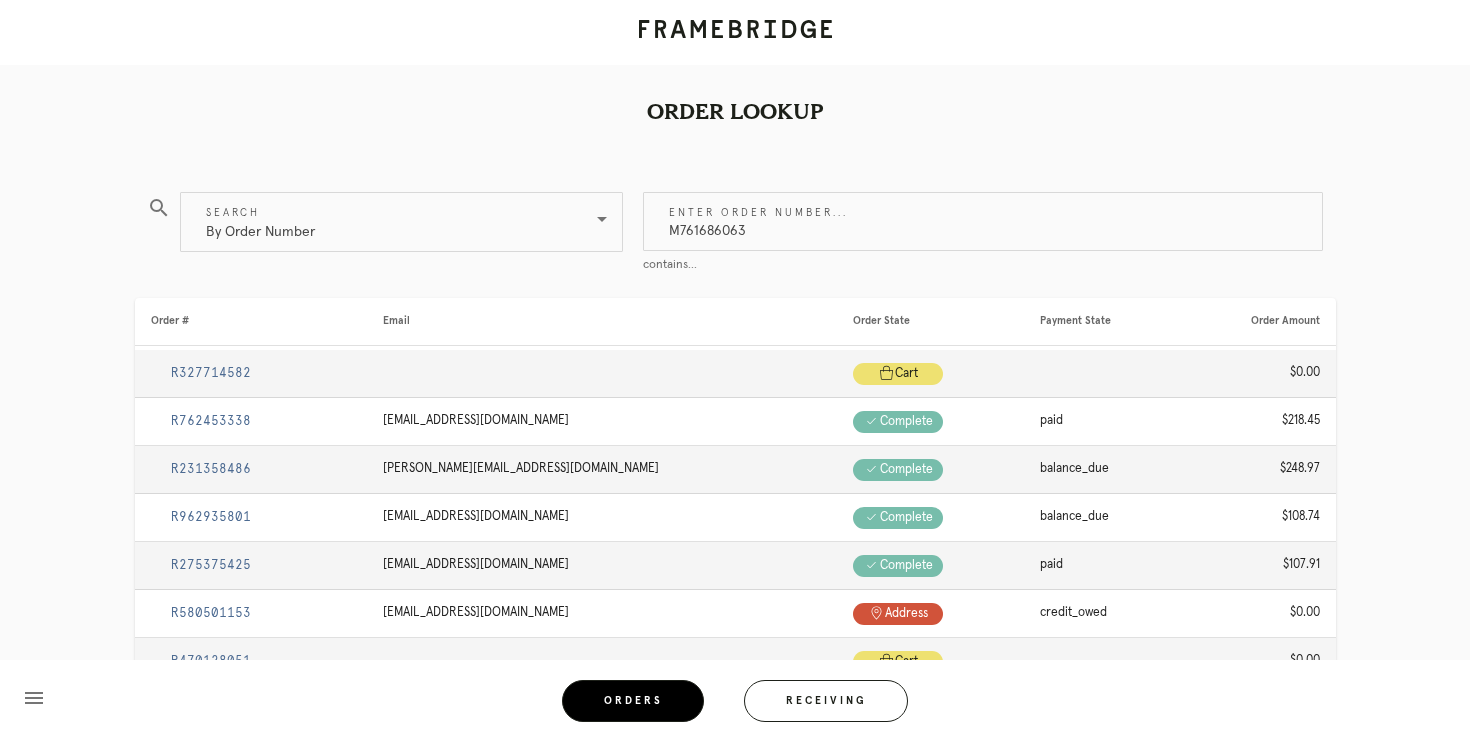 type on "M761686063" 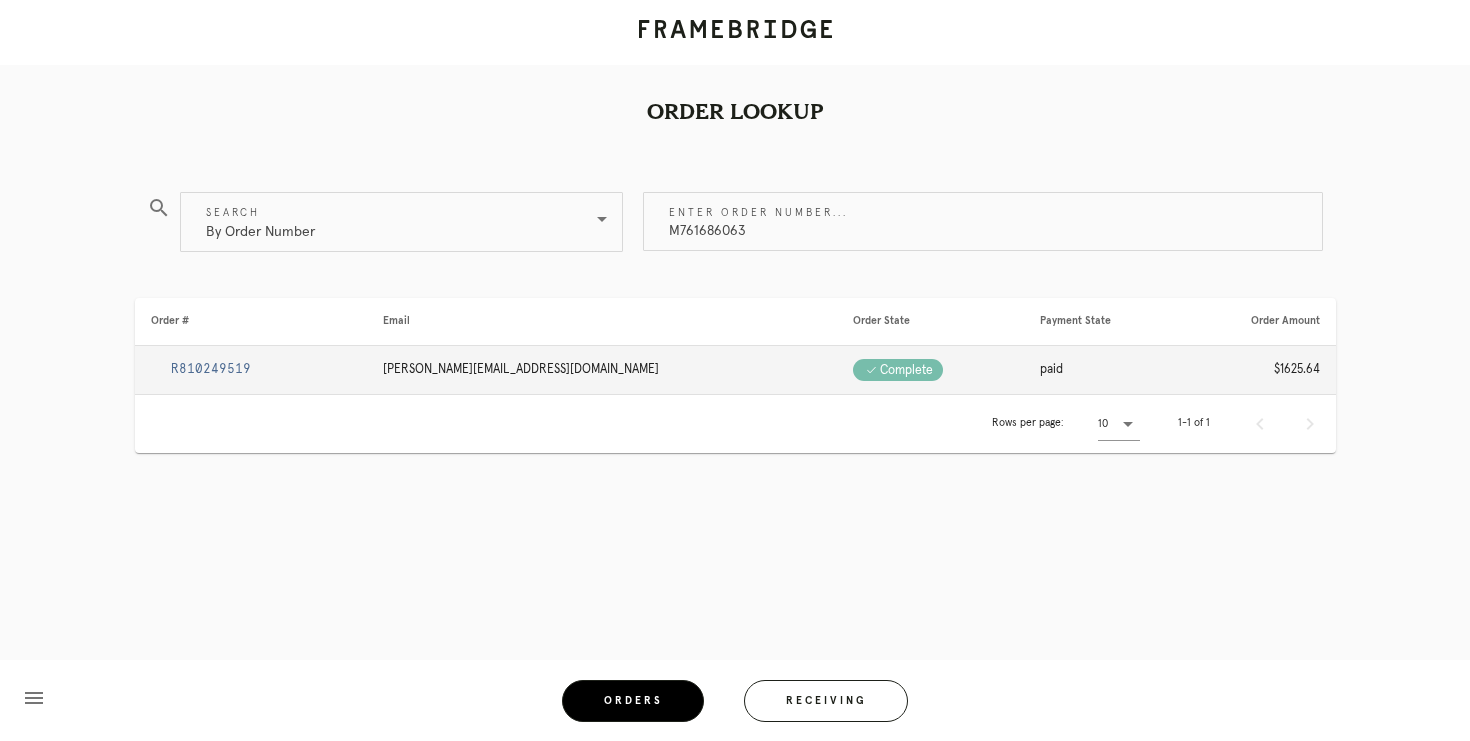 click on "R810249519" at bounding box center (211, 369) 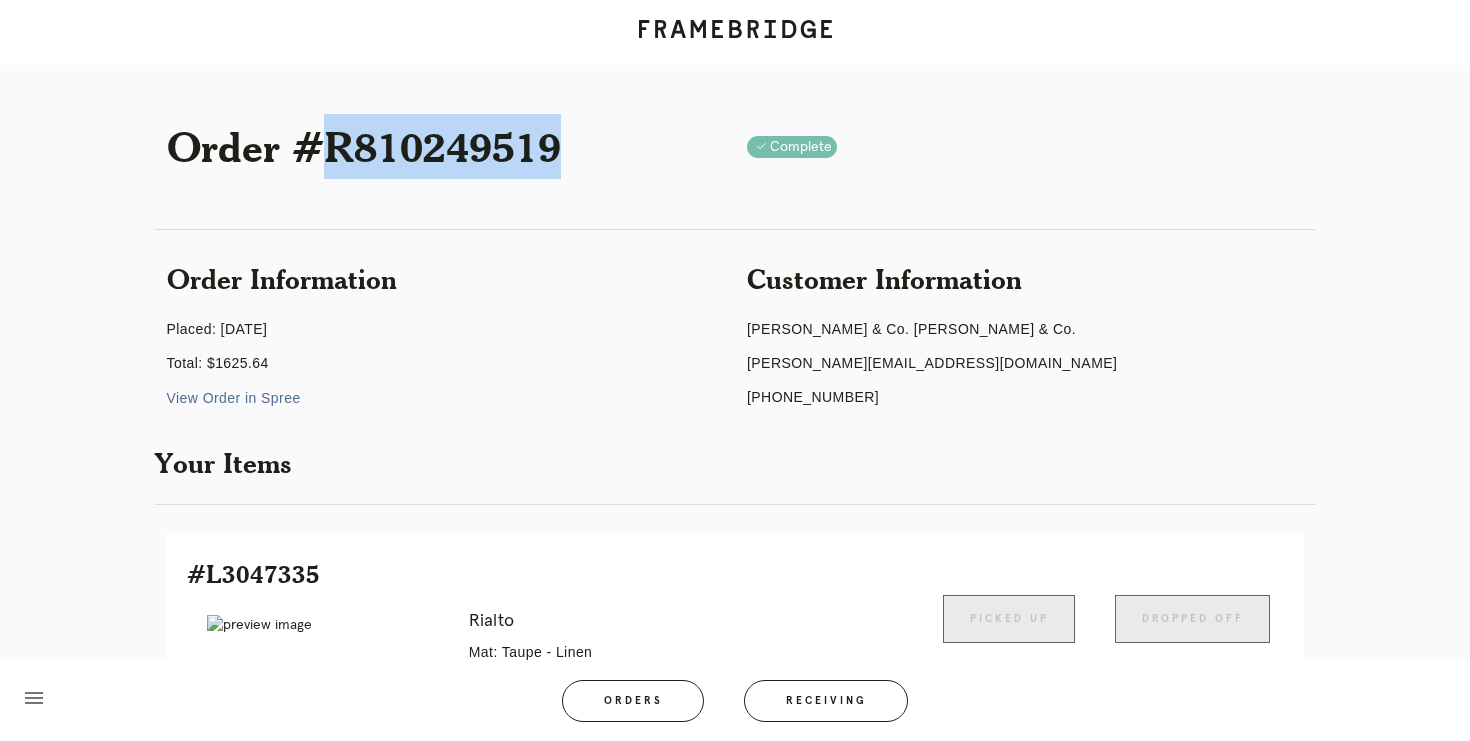 drag, startPoint x: 591, startPoint y: 128, endPoint x: 322, endPoint y: 141, distance: 269.31393 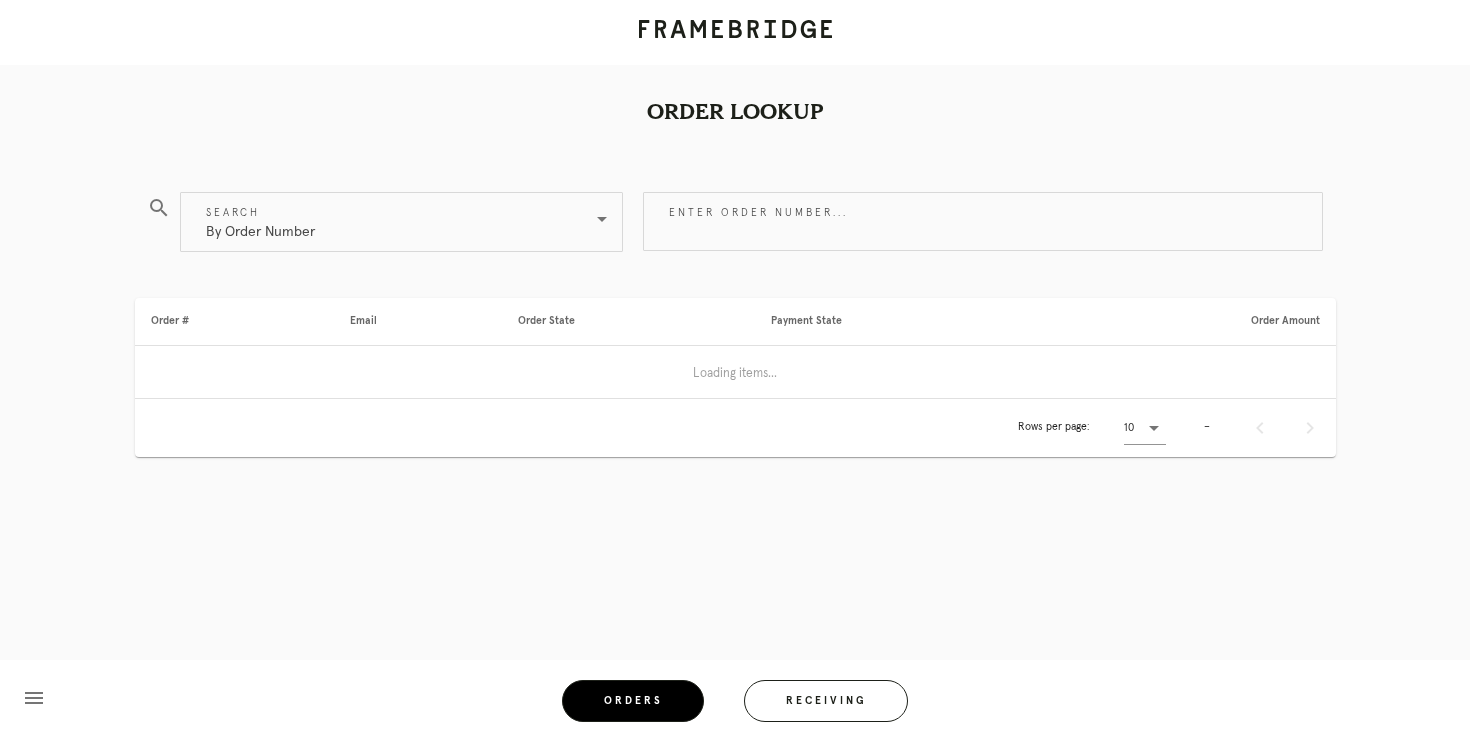 scroll, scrollTop: 0, scrollLeft: 0, axis: both 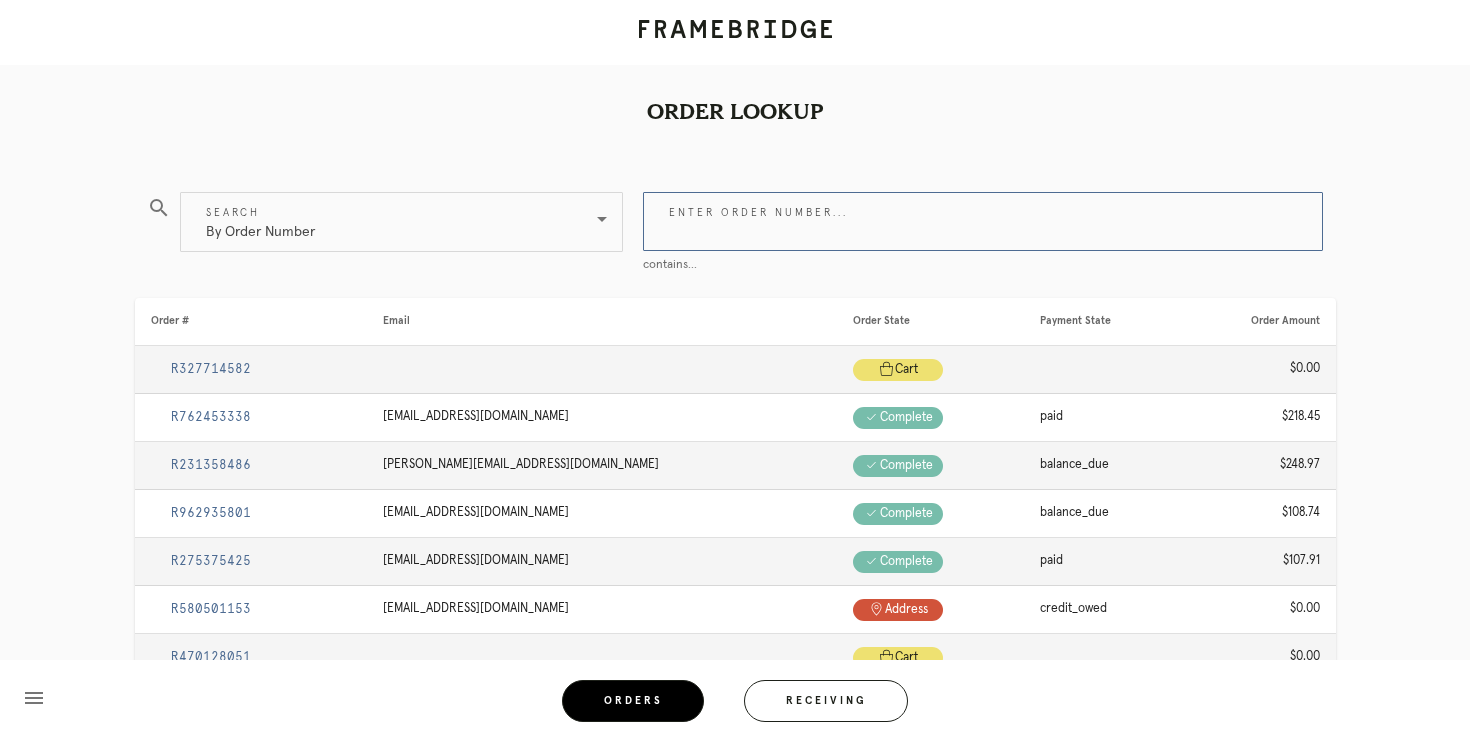 click on "Enter order number..." at bounding box center (983, 221) 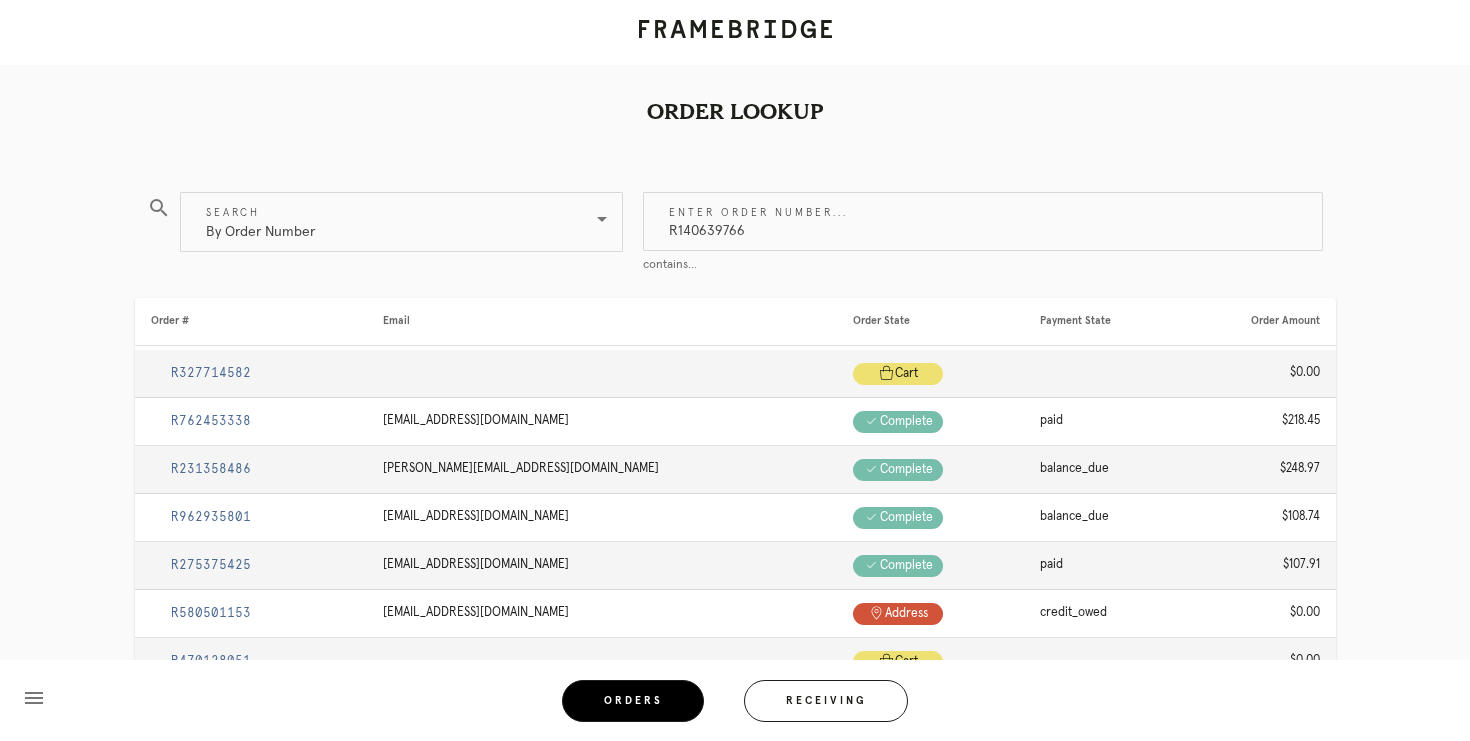 type on "R140639766" 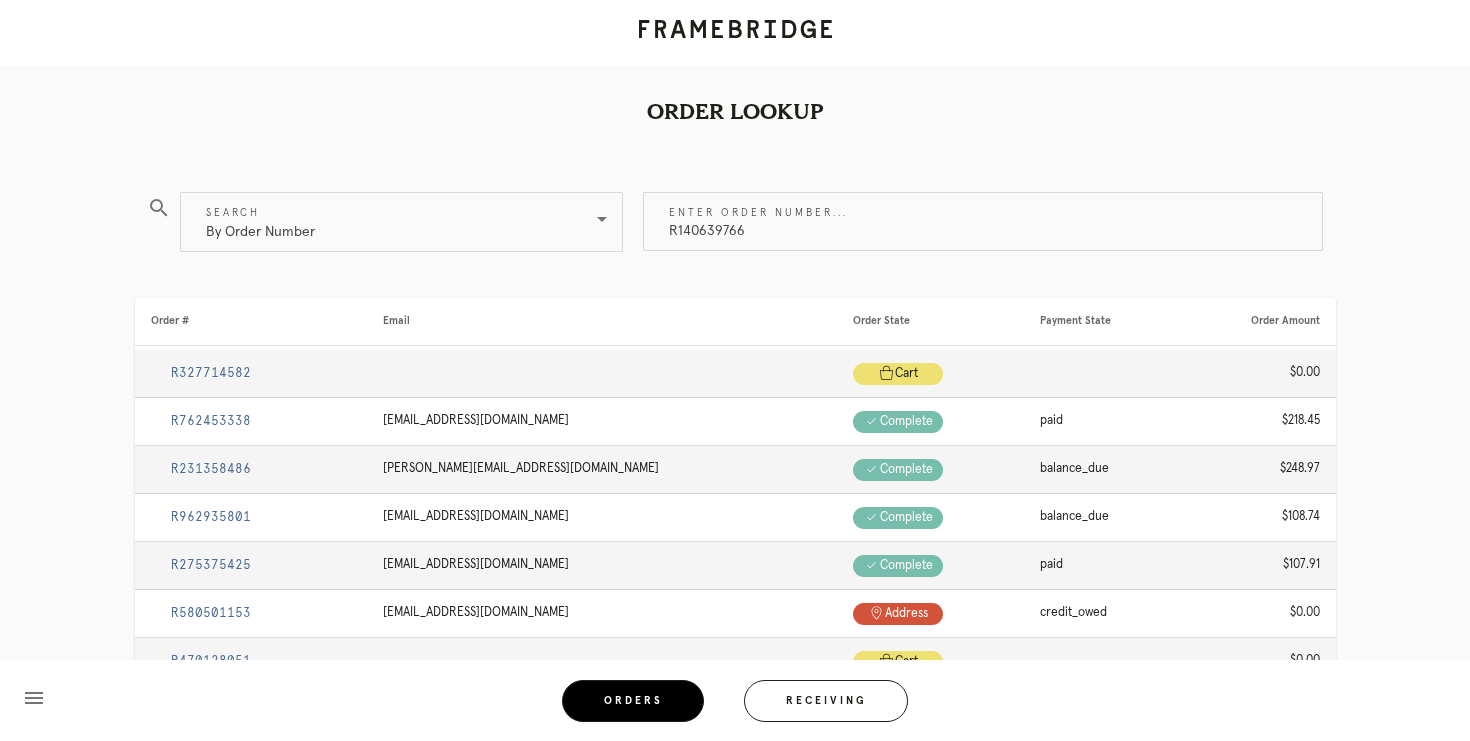 click on "Enter order number... R140639766 contains..." at bounding box center [985, 225] 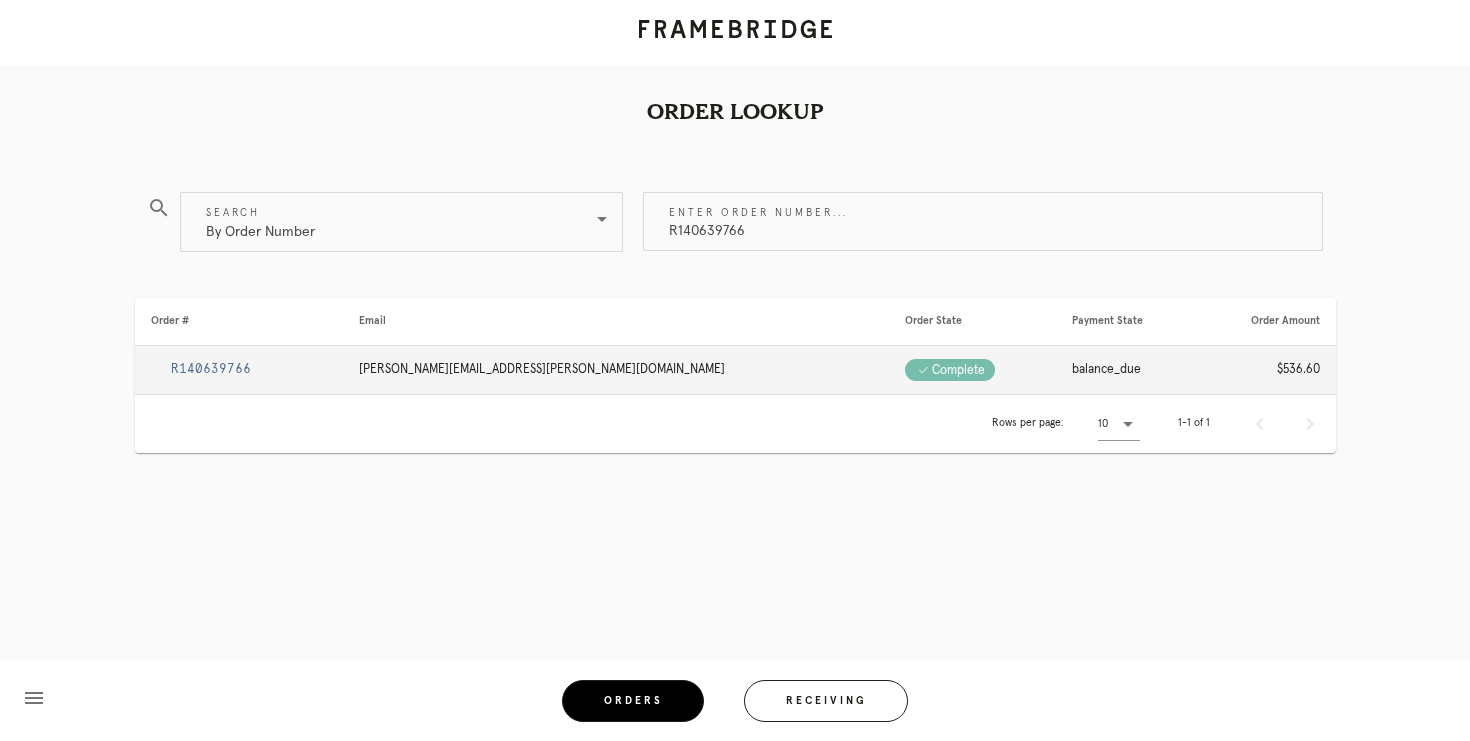 click on "R140639766" at bounding box center (211, 369) 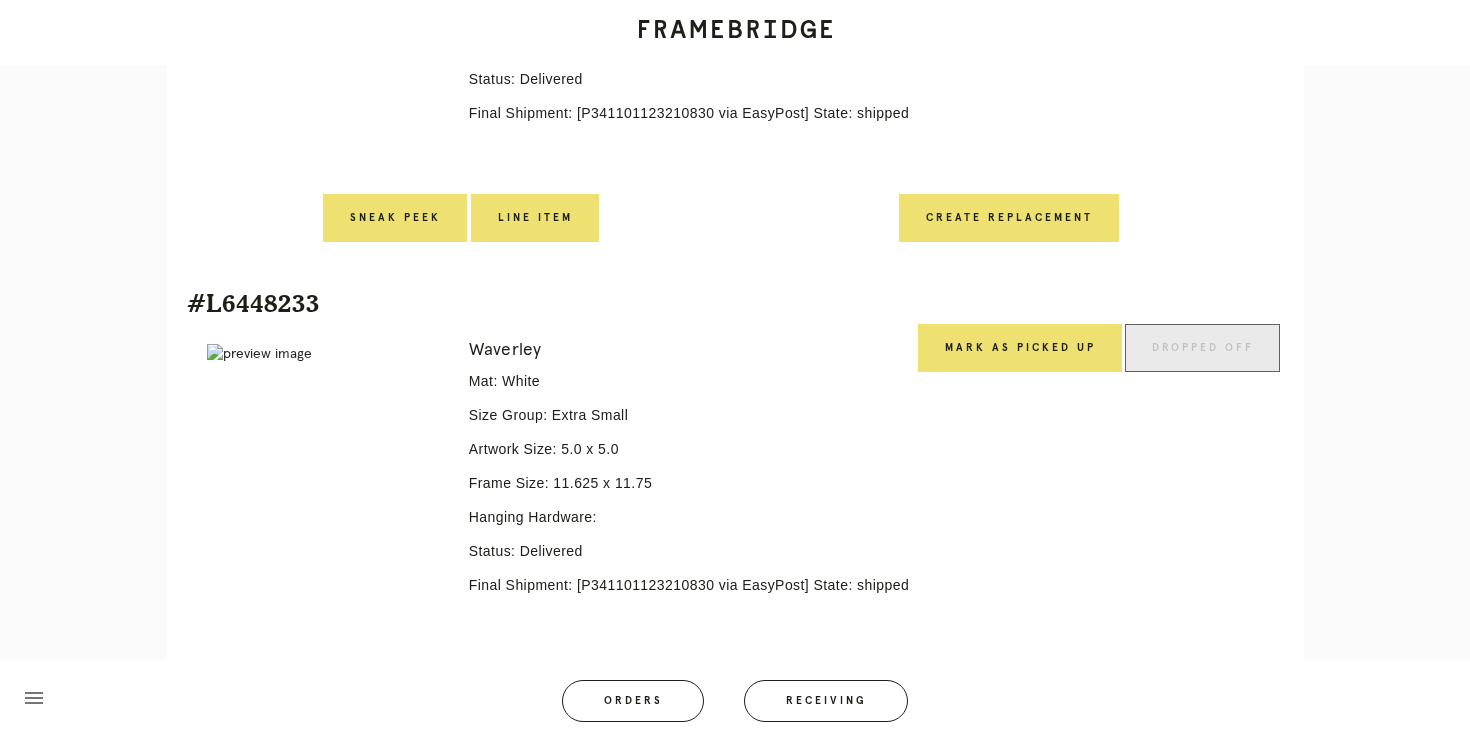 scroll, scrollTop: 1373, scrollLeft: 0, axis: vertical 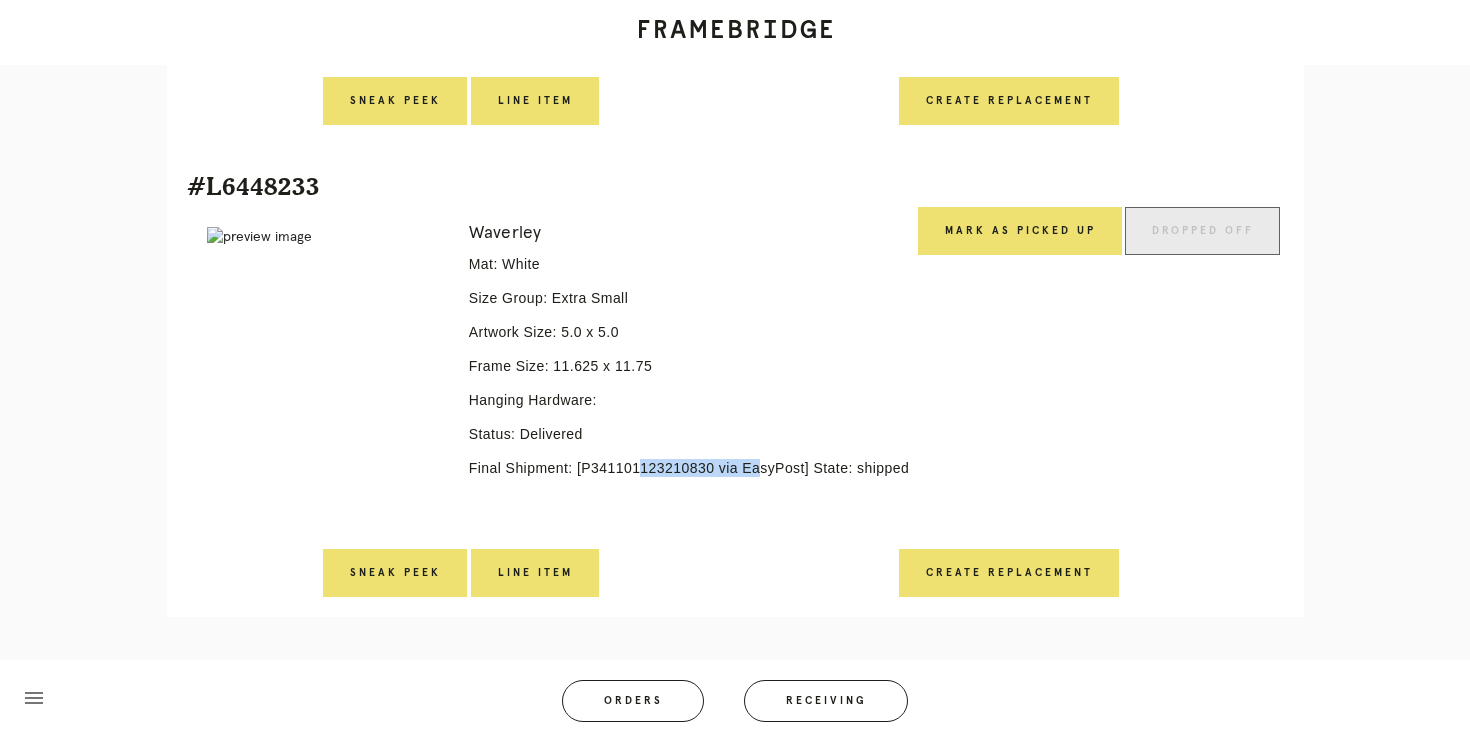 drag, startPoint x: 711, startPoint y: 466, endPoint x: 581, endPoint y: 463, distance: 130.0346 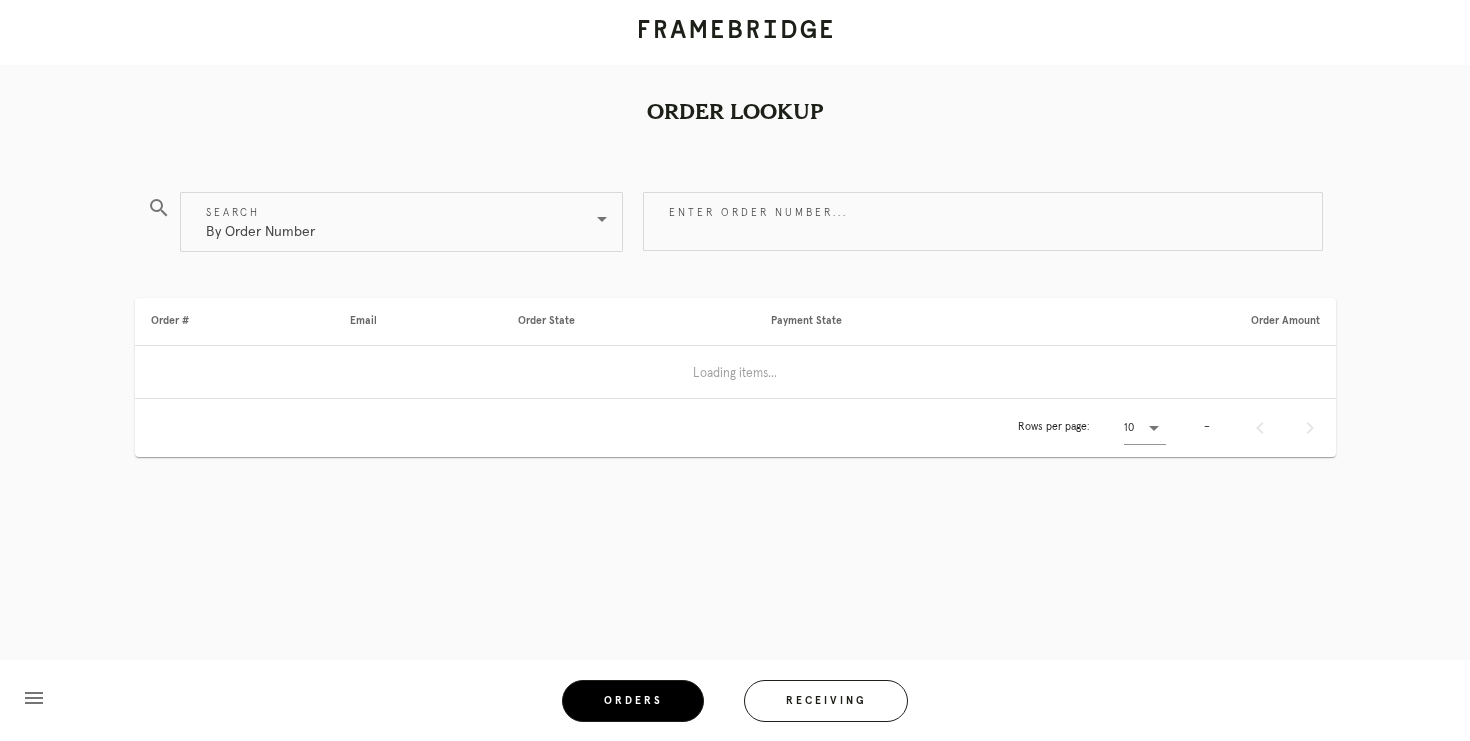scroll, scrollTop: 0, scrollLeft: 0, axis: both 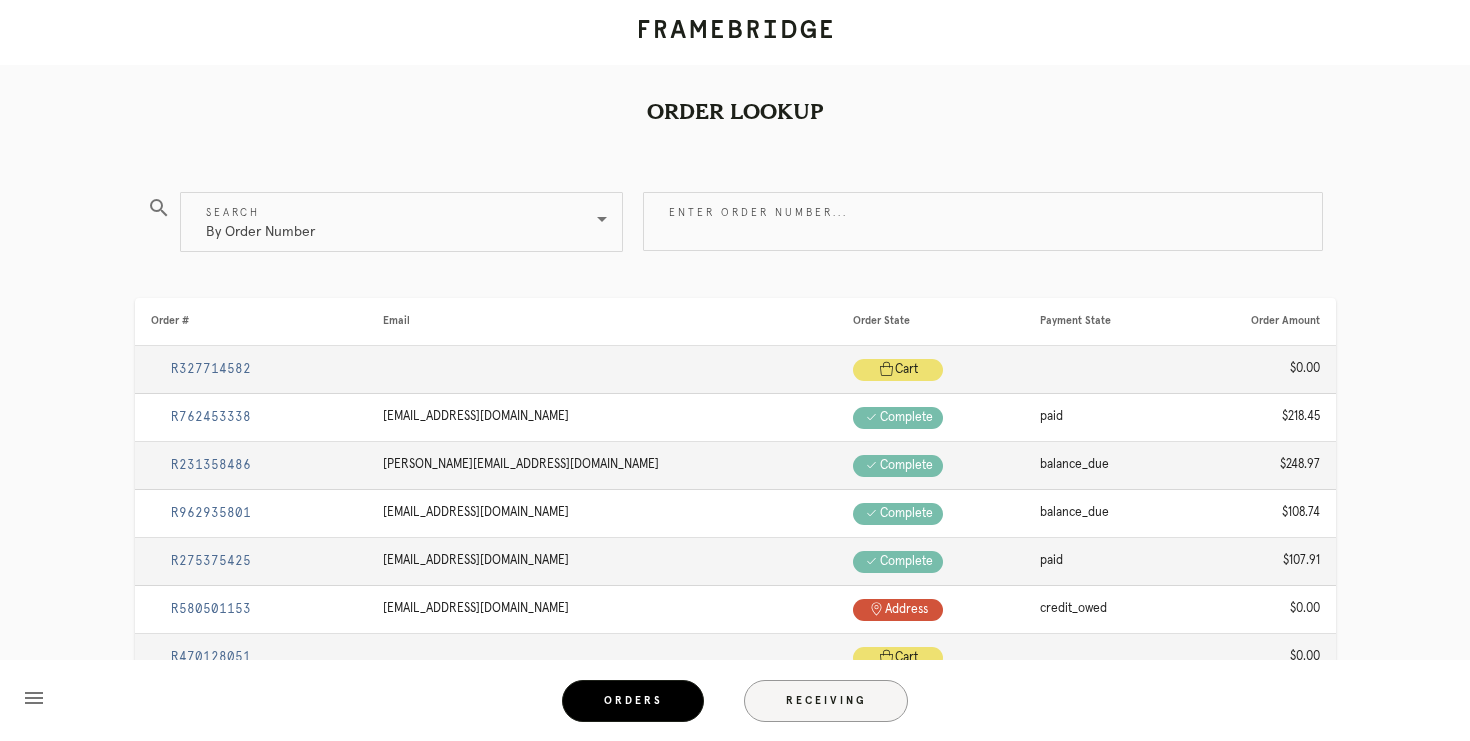 click on "Receiving" at bounding box center [826, 701] 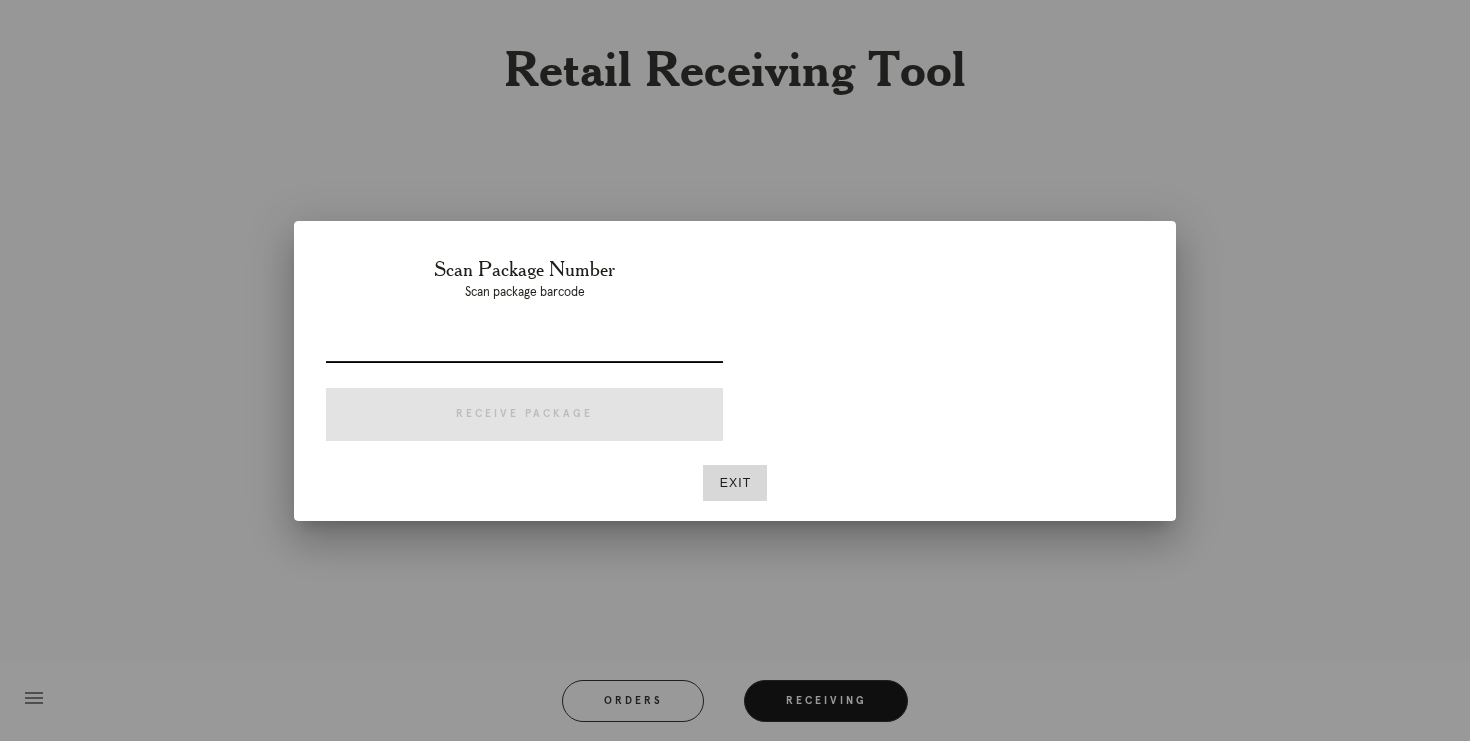 click at bounding box center (524, 346) 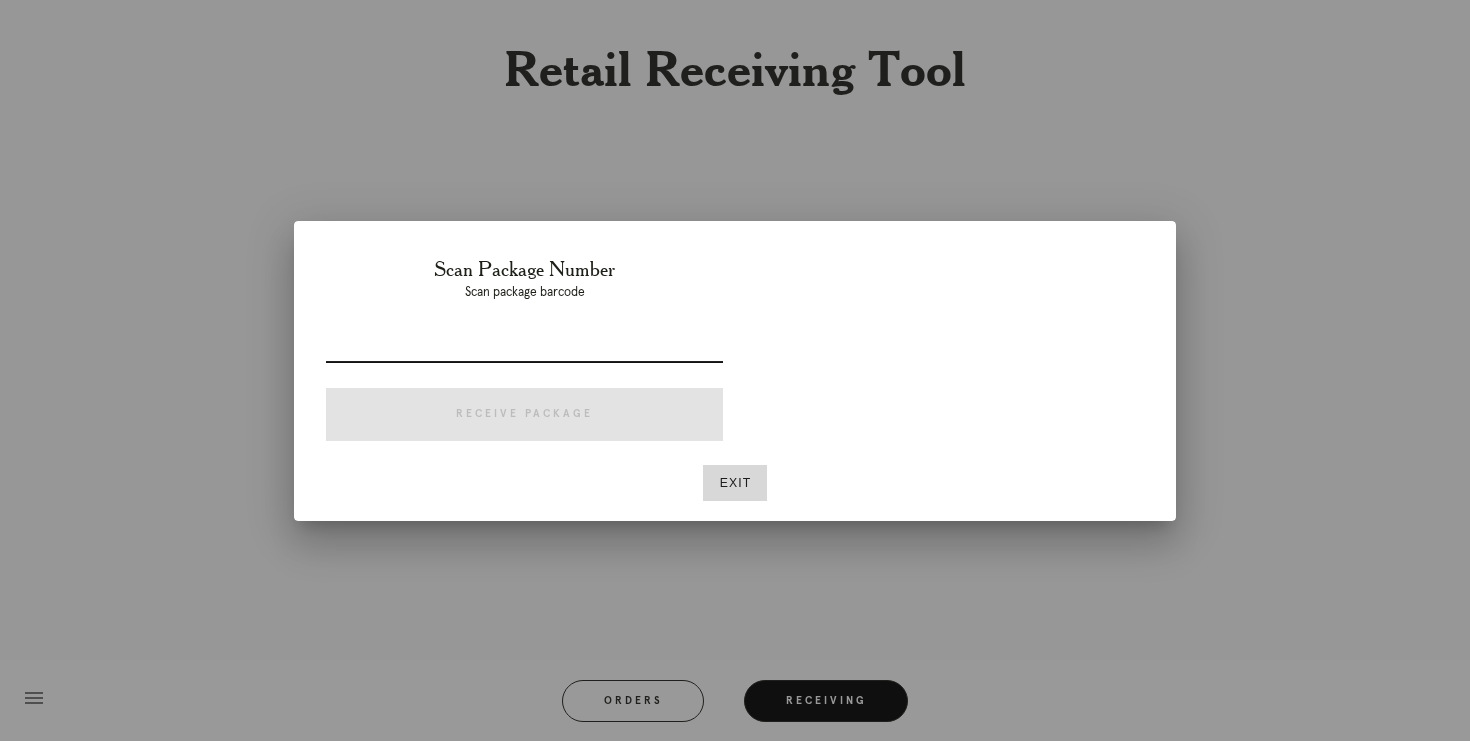 paste on "P341101123210830" 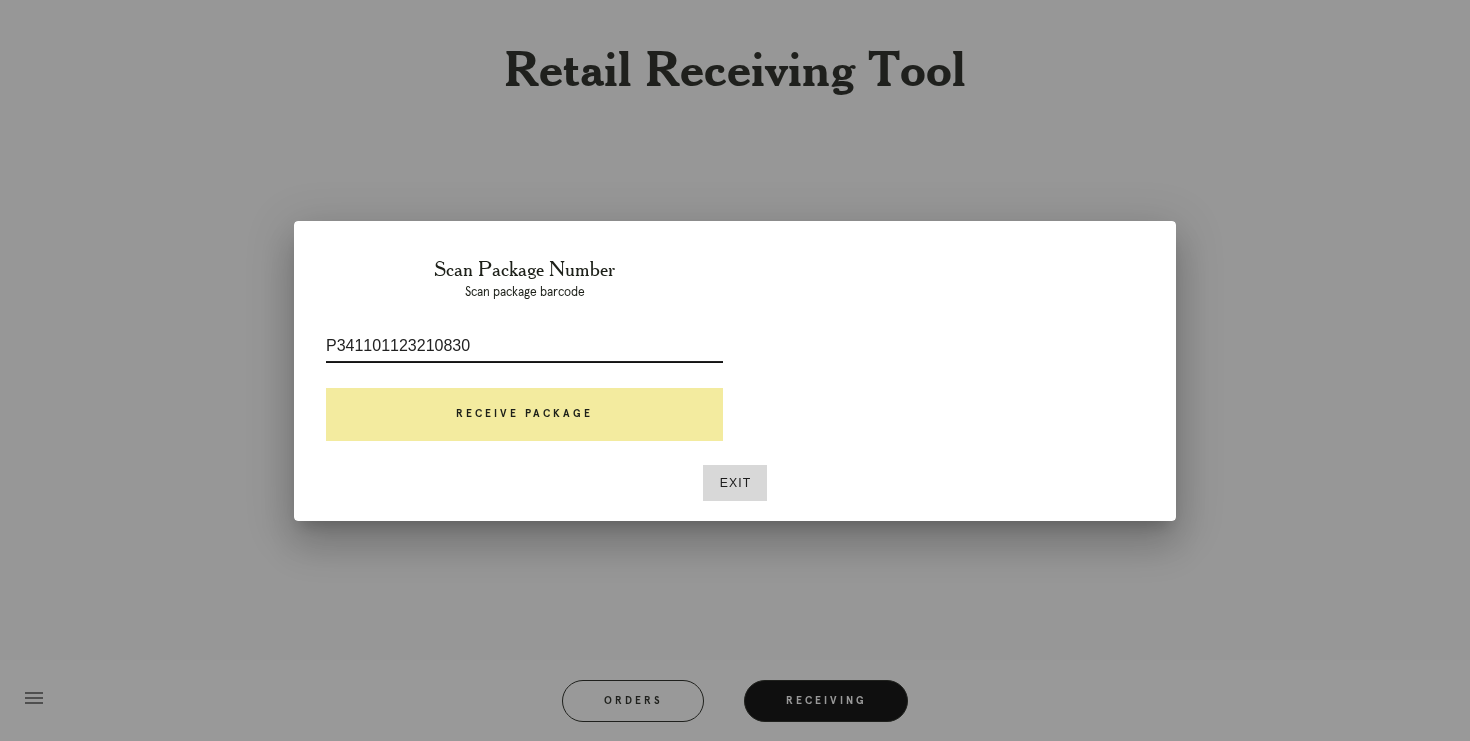 type on "P341101123210830" 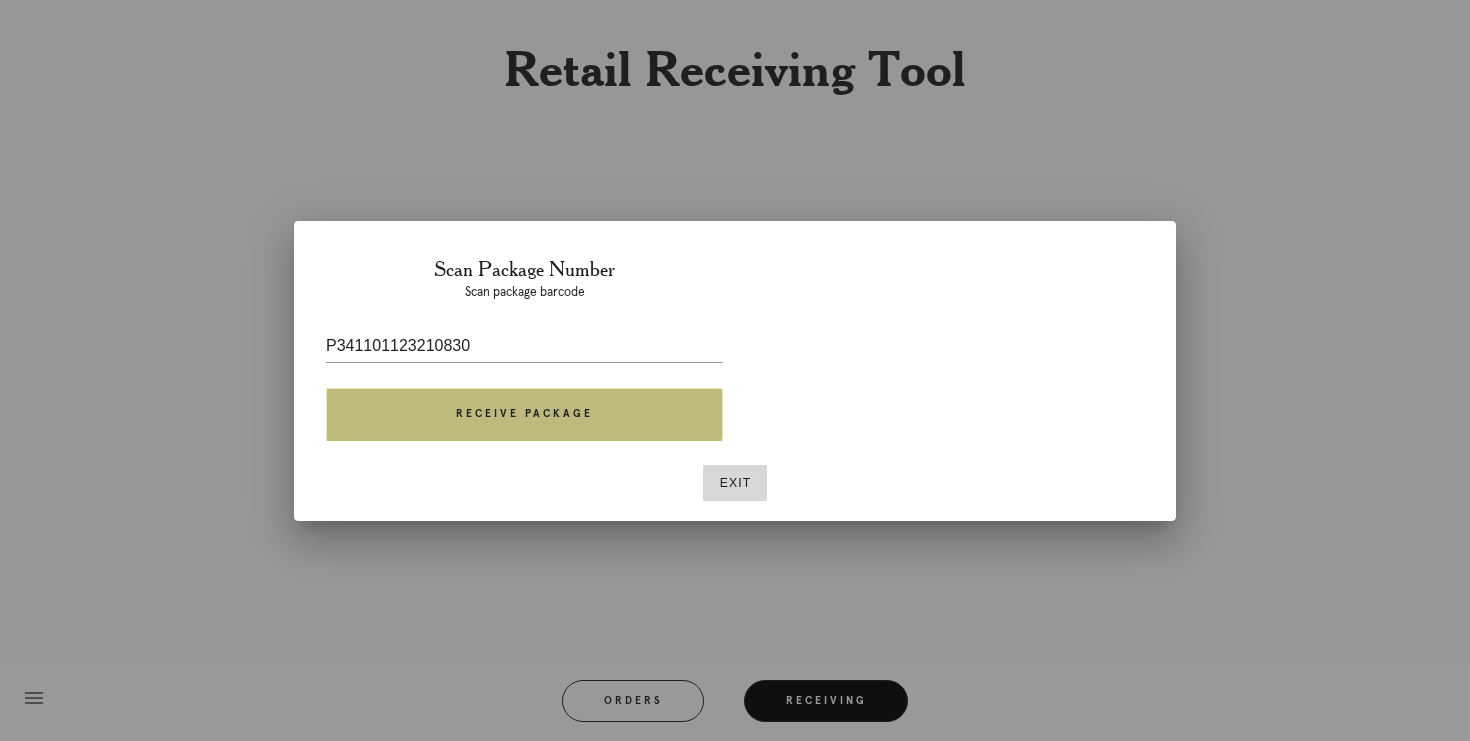 click on "Receive Package" at bounding box center [524, 415] 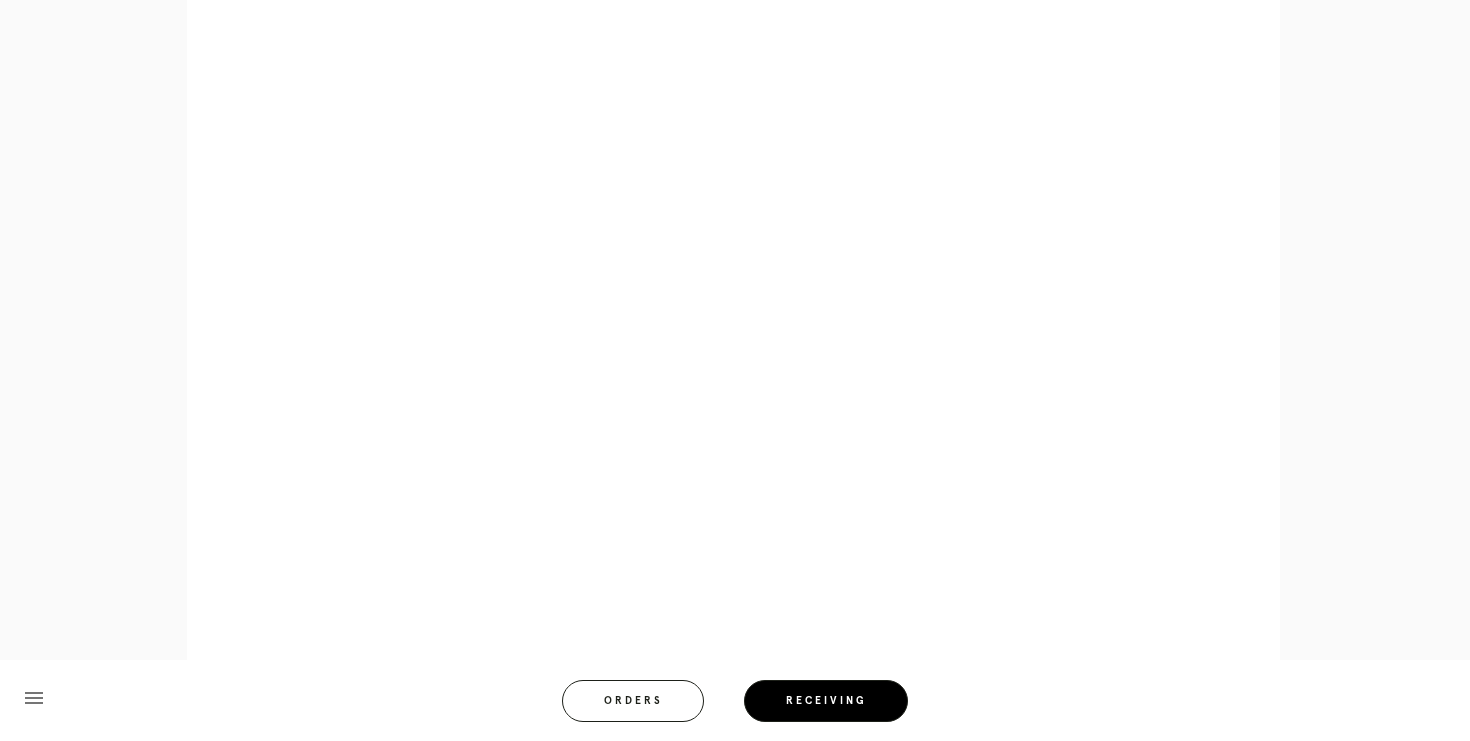 scroll, scrollTop: 963, scrollLeft: 0, axis: vertical 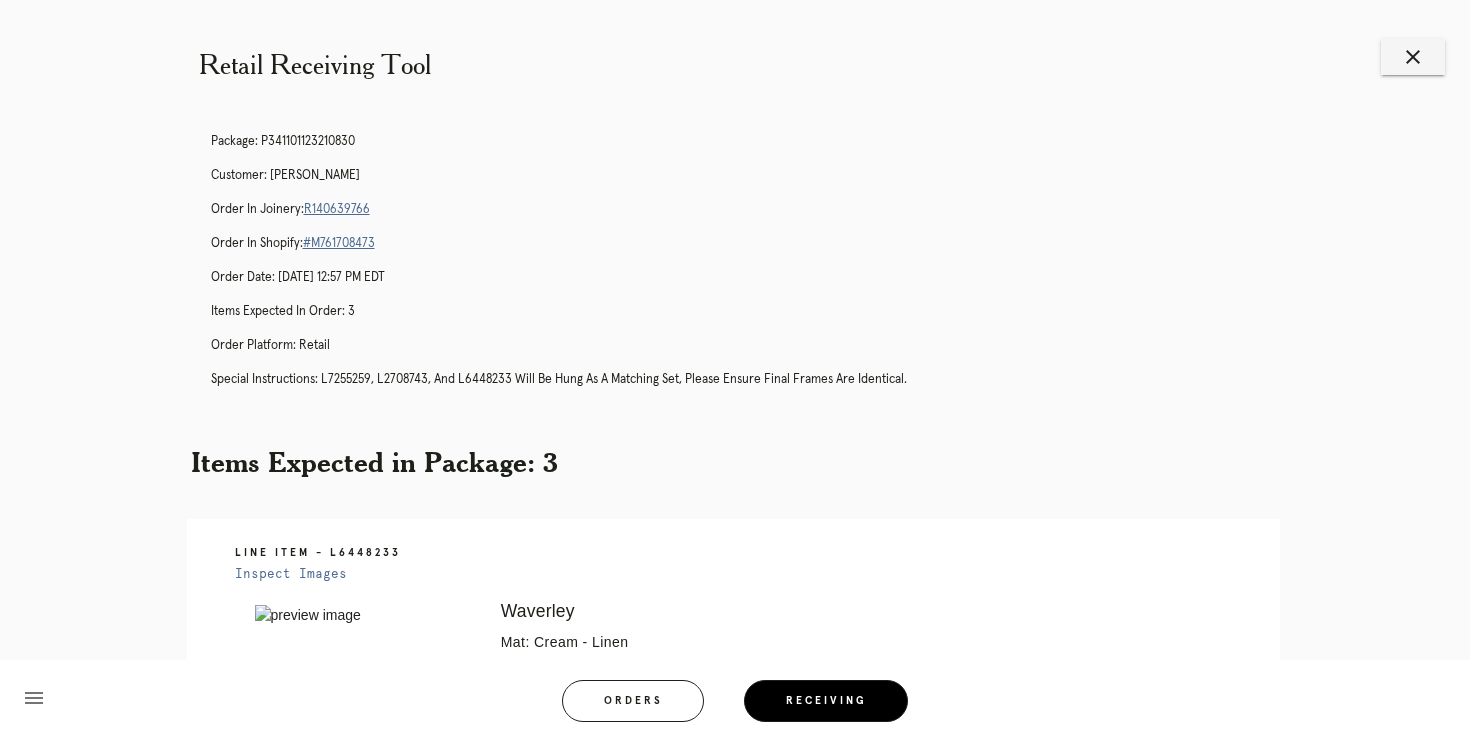 click on "R140639766" at bounding box center [337, 209] 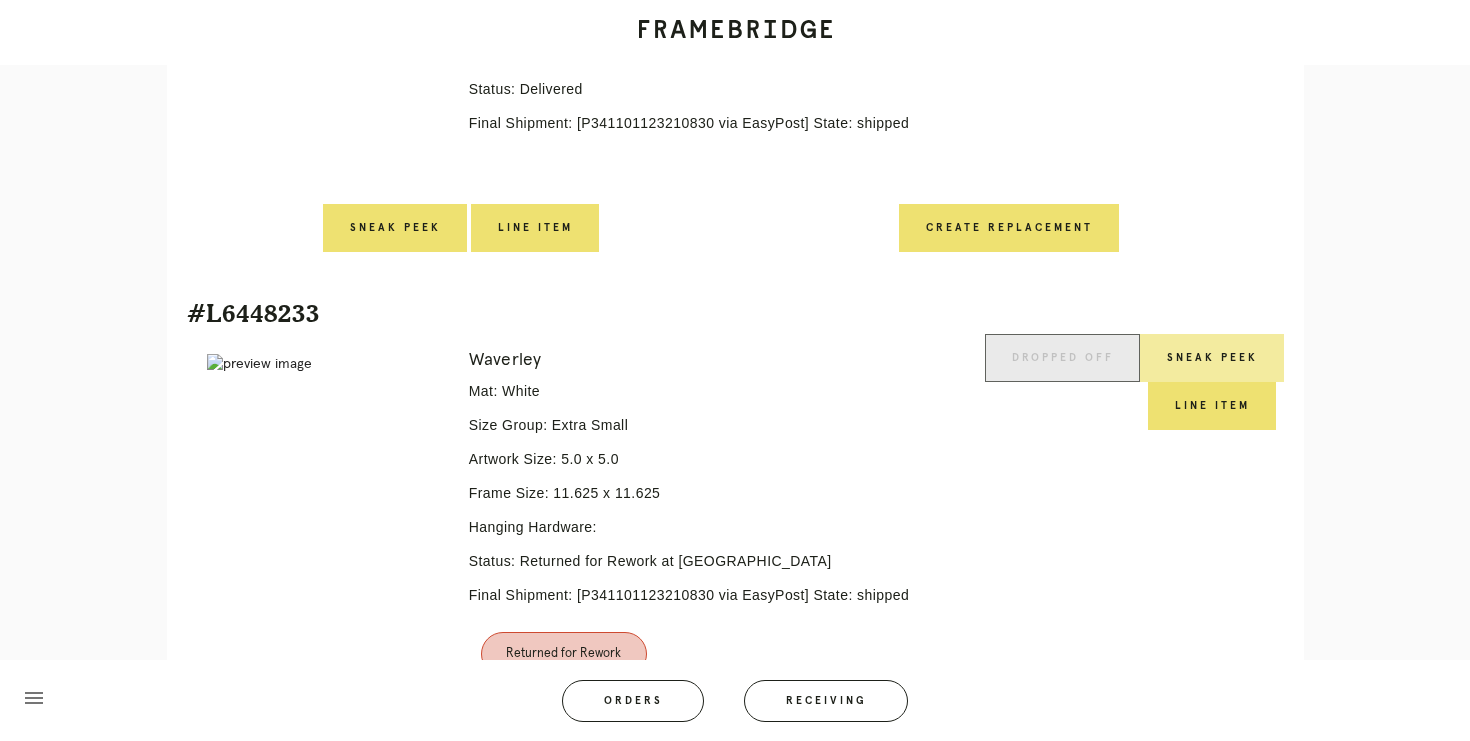 scroll, scrollTop: 1260, scrollLeft: 0, axis: vertical 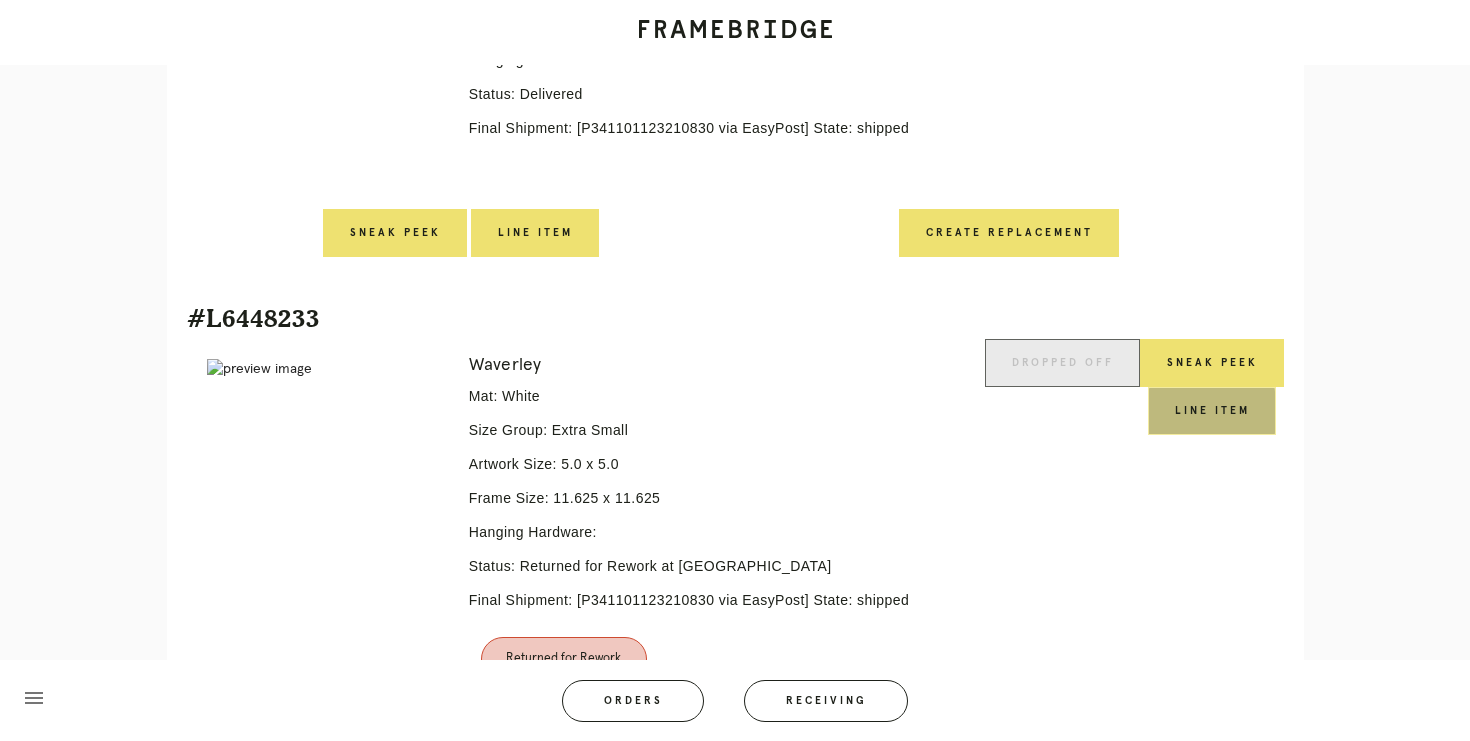 click on "Line Item" at bounding box center [1212, 411] 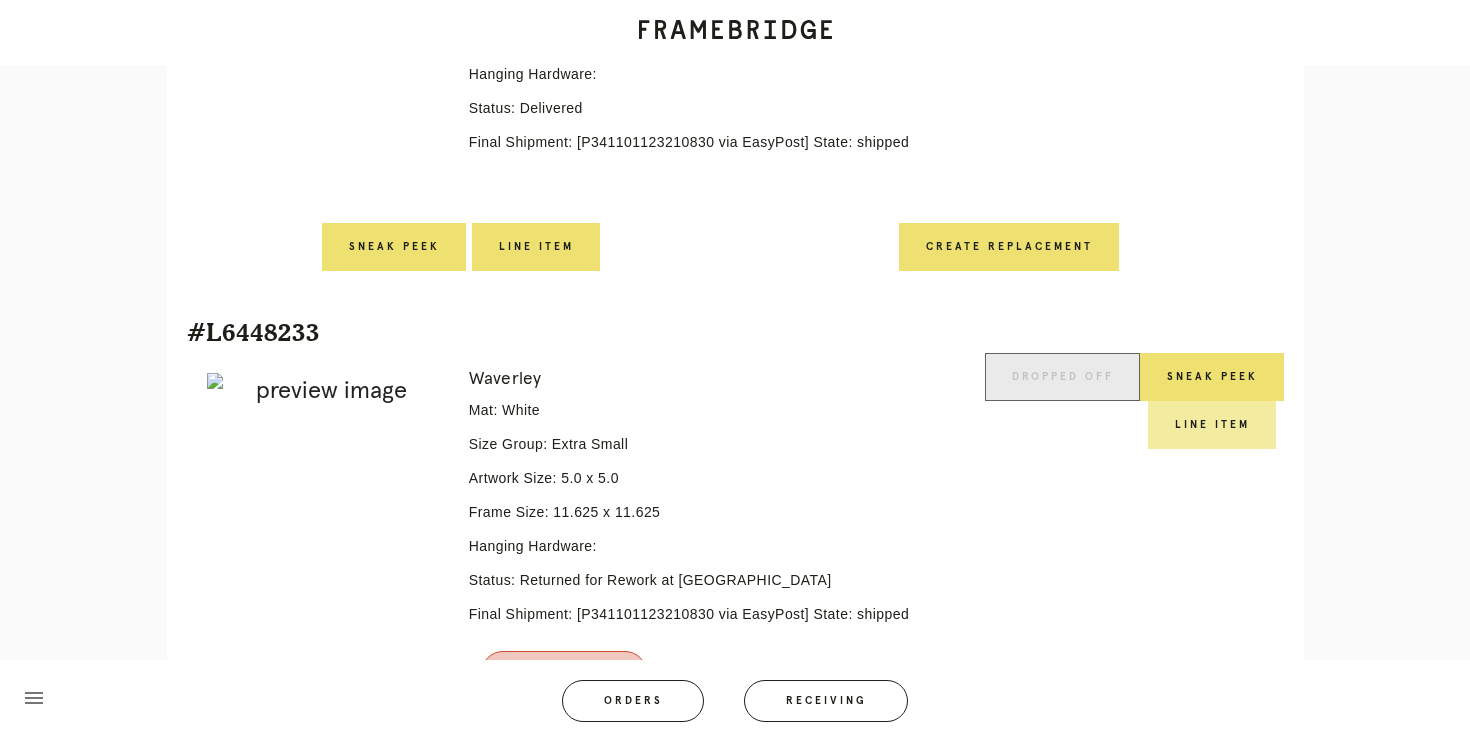 scroll, scrollTop: 0, scrollLeft: 0, axis: both 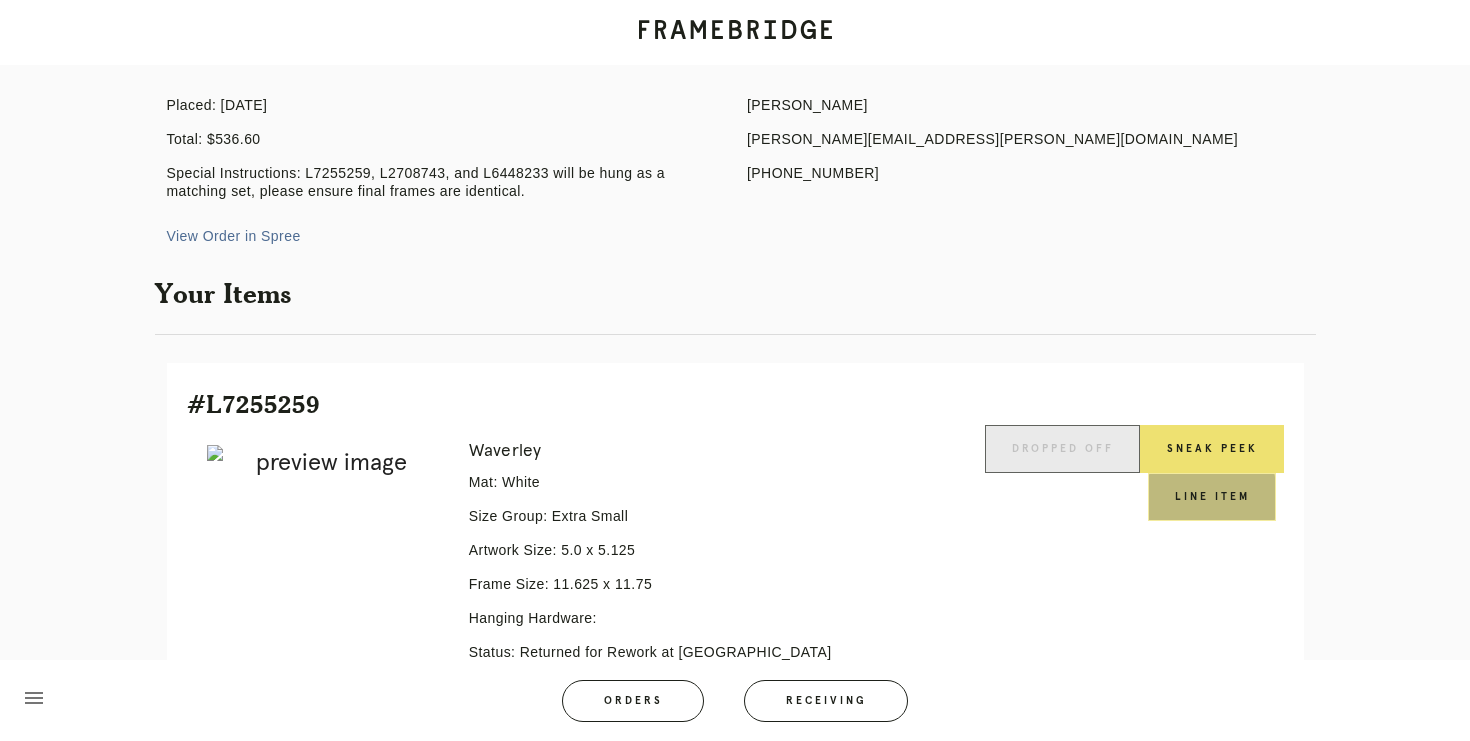 click on "Line Item" at bounding box center [1212, 497] 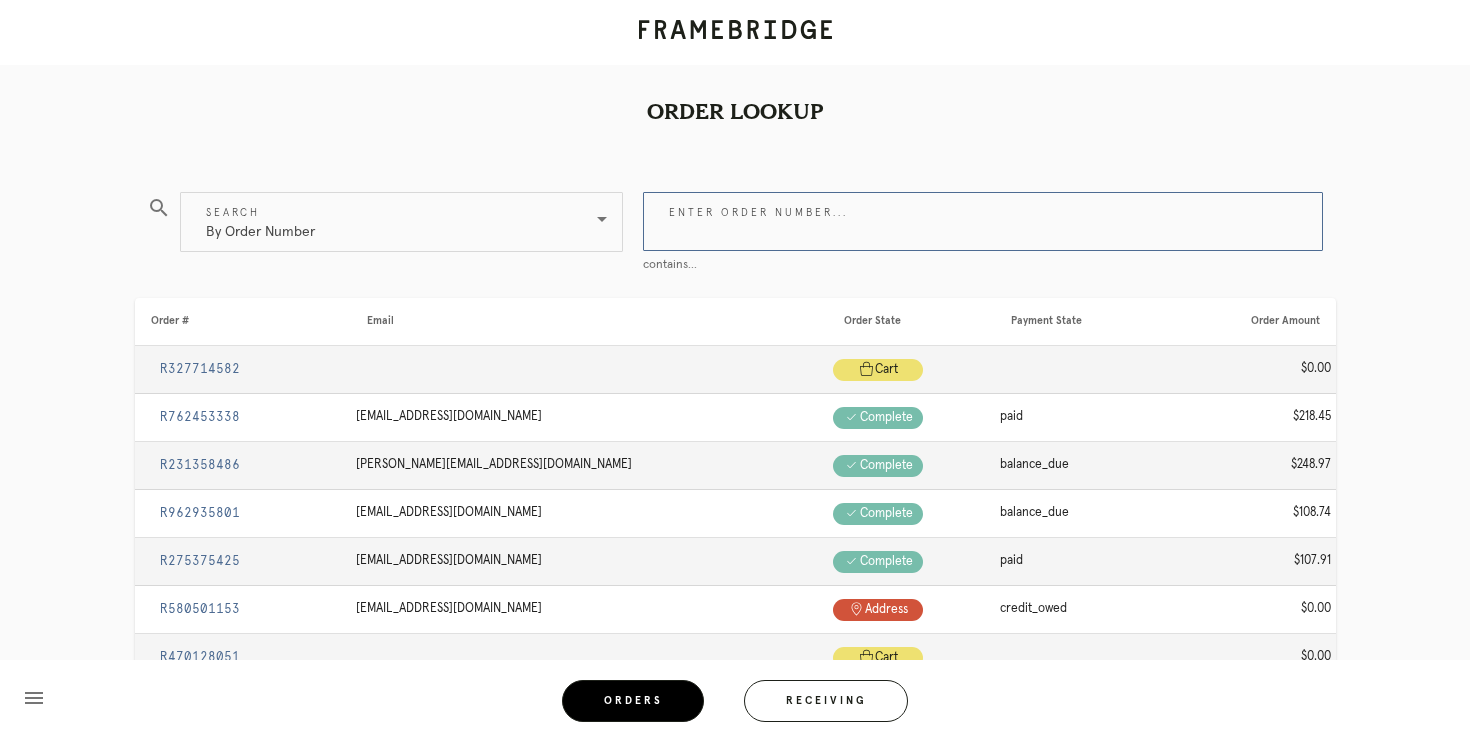 click on "Enter order number..." at bounding box center (983, 221) 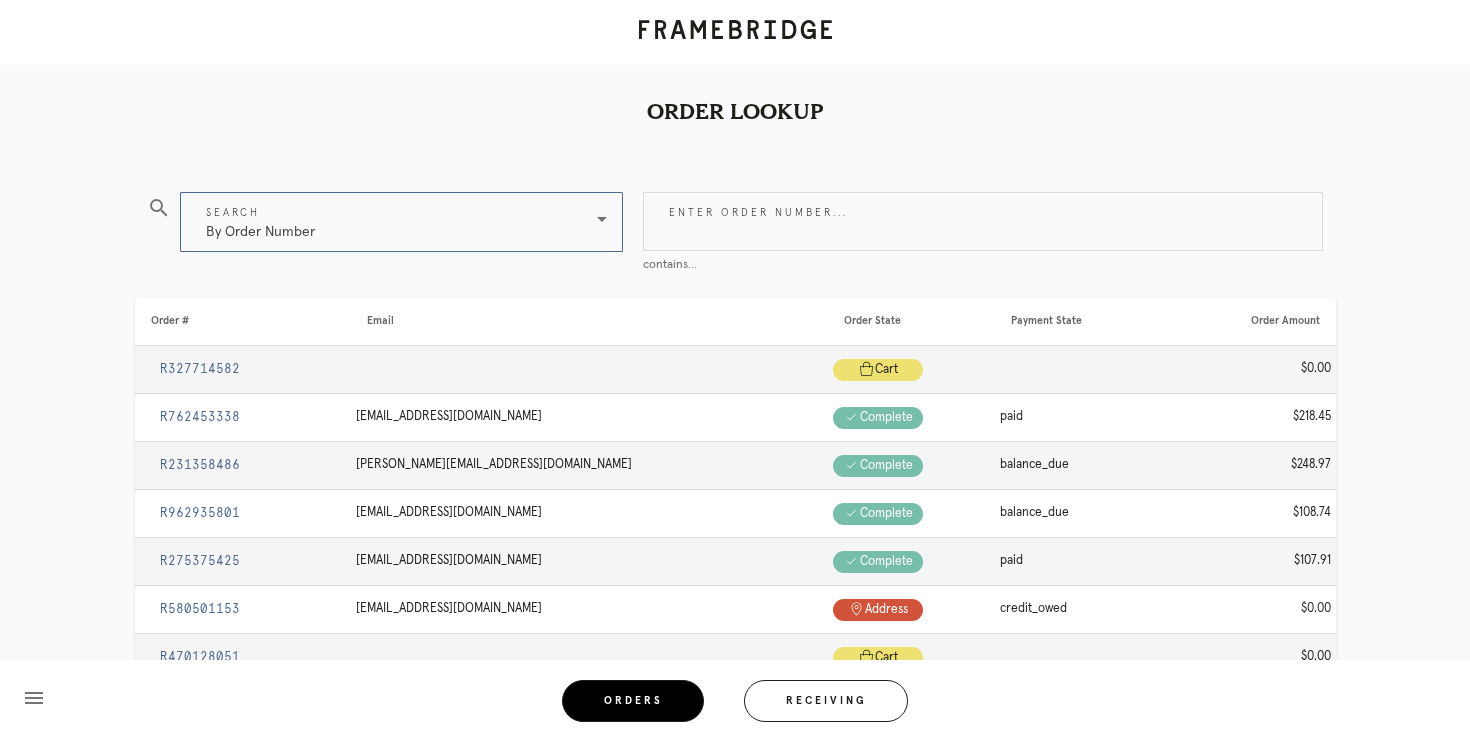 click on "By Order Number" at bounding box center [387, 222] 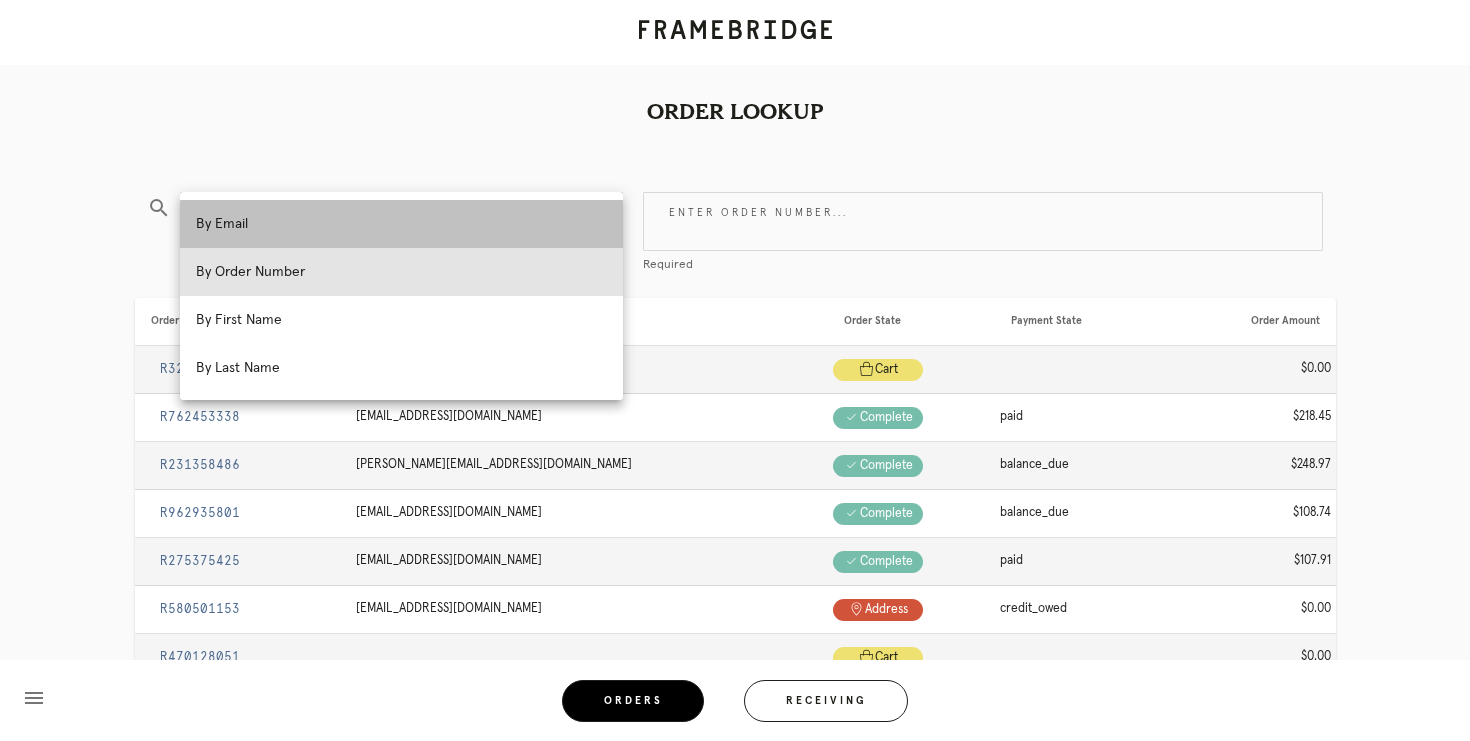 click on "By Email" at bounding box center (401, 224) 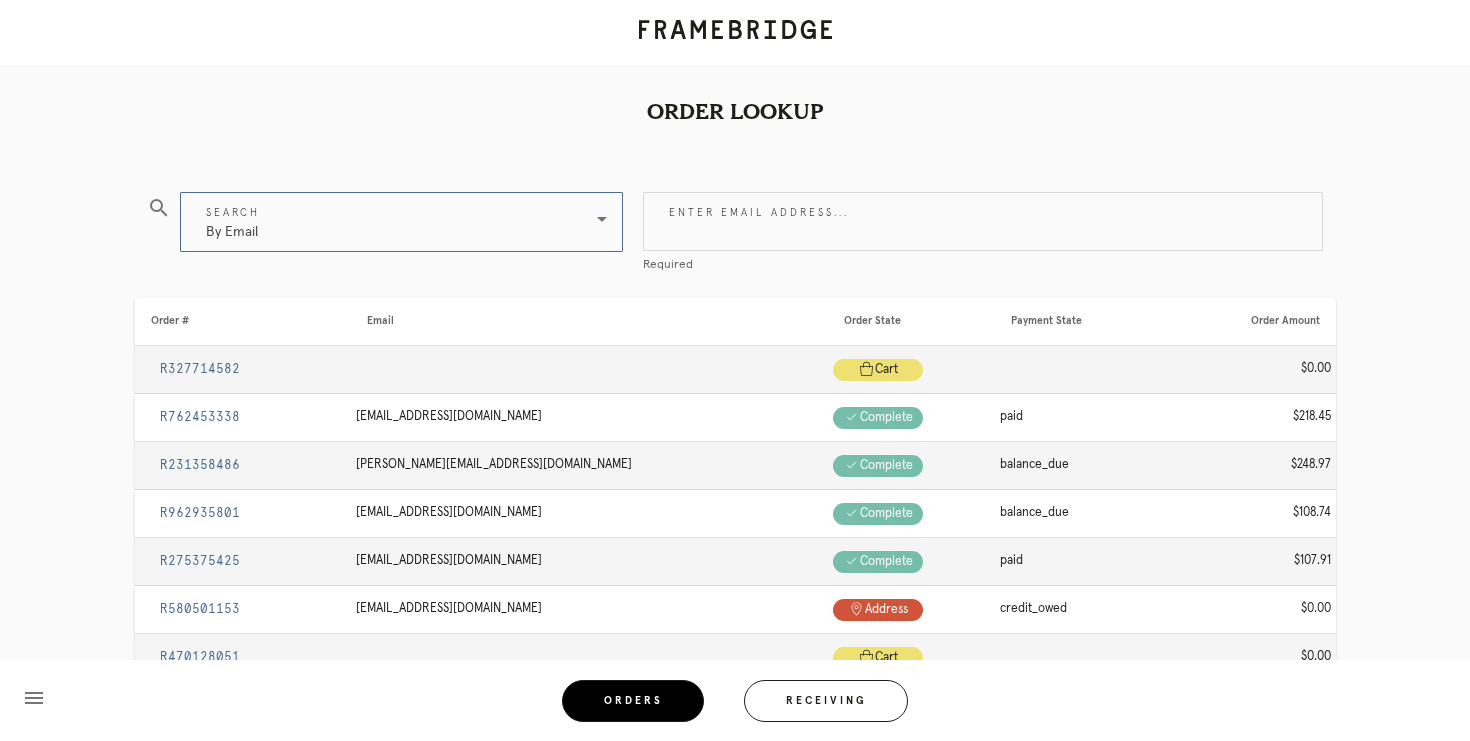 click on "By Email" at bounding box center [387, 222] 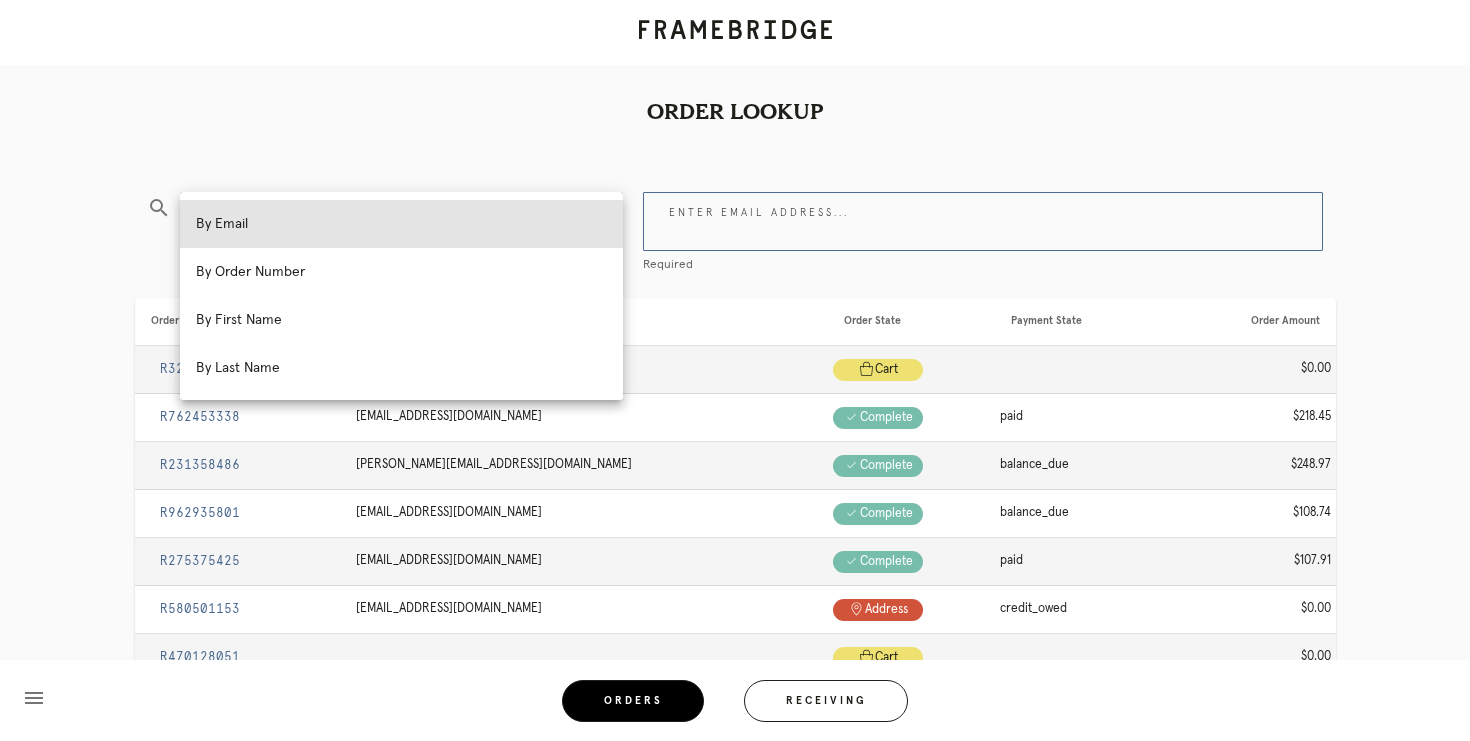 click on "Enter email address..." at bounding box center (983, 221) 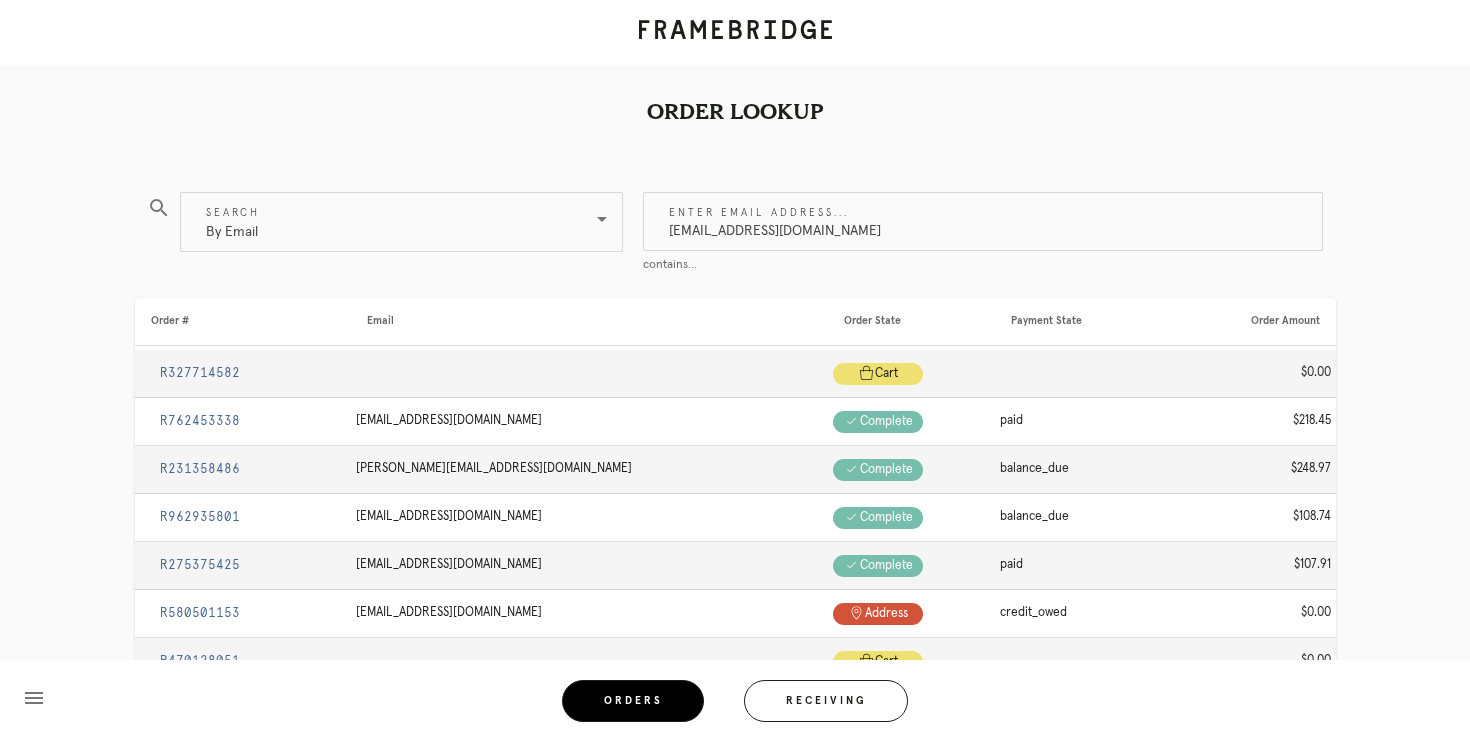 type on "kewardo@gmail.com" 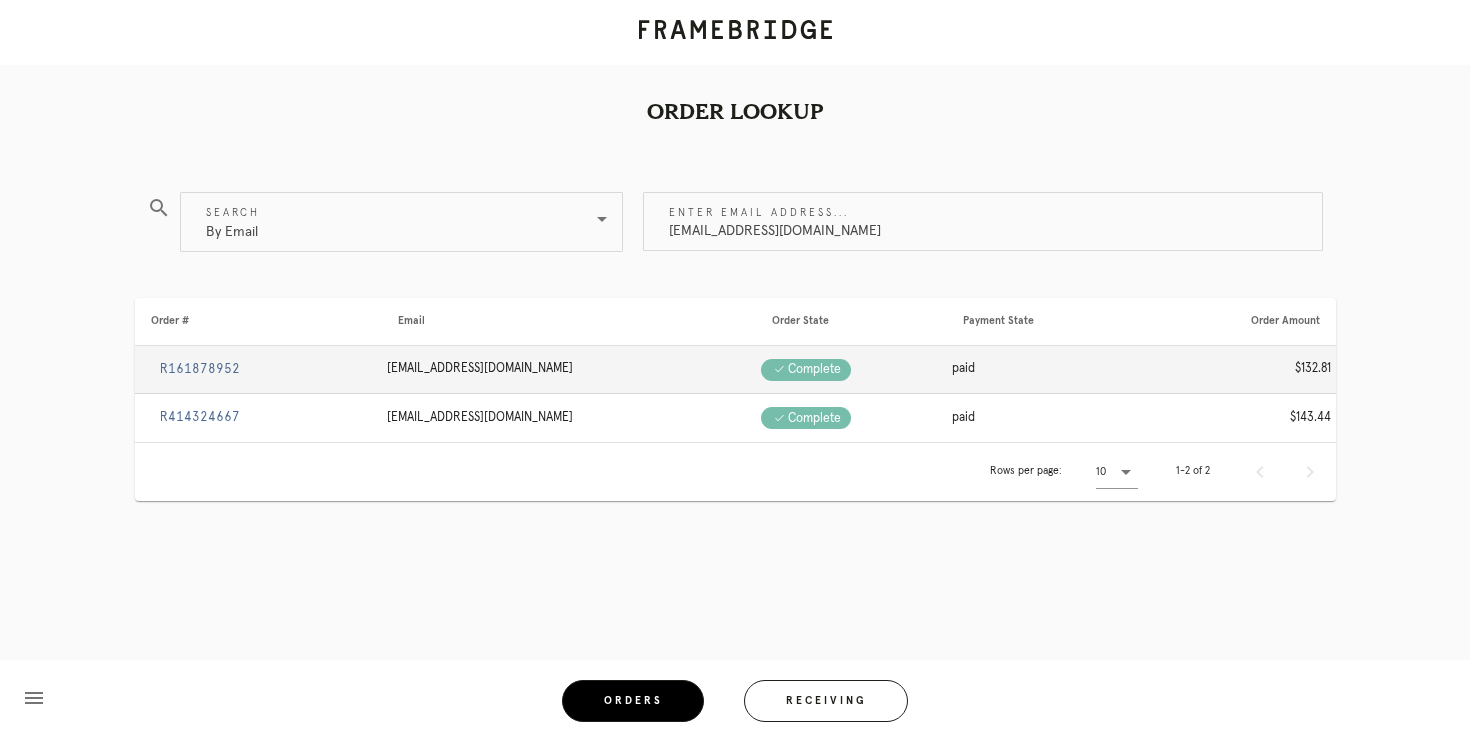 click on "R161878952" at bounding box center [200, 369] 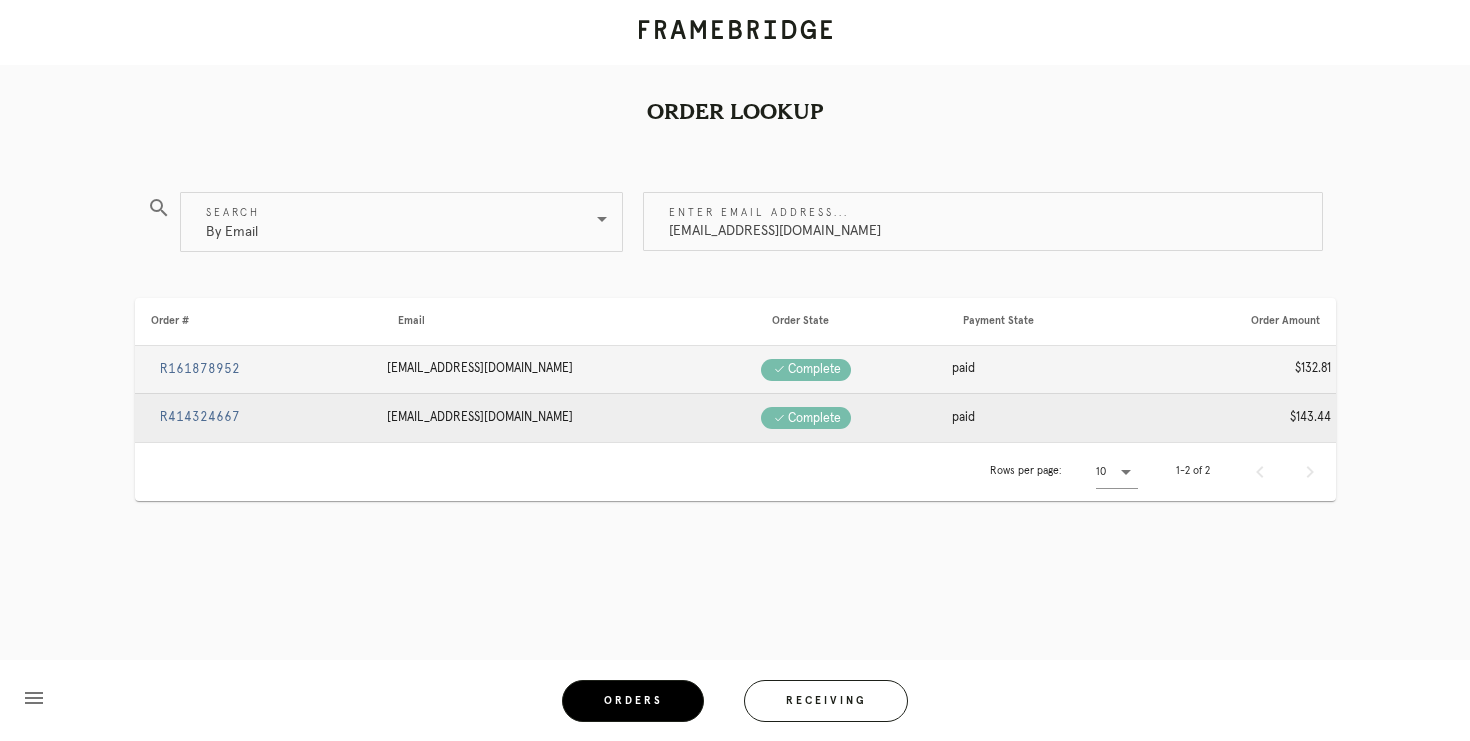click on "R414324667" at bounding box center (200, 417) 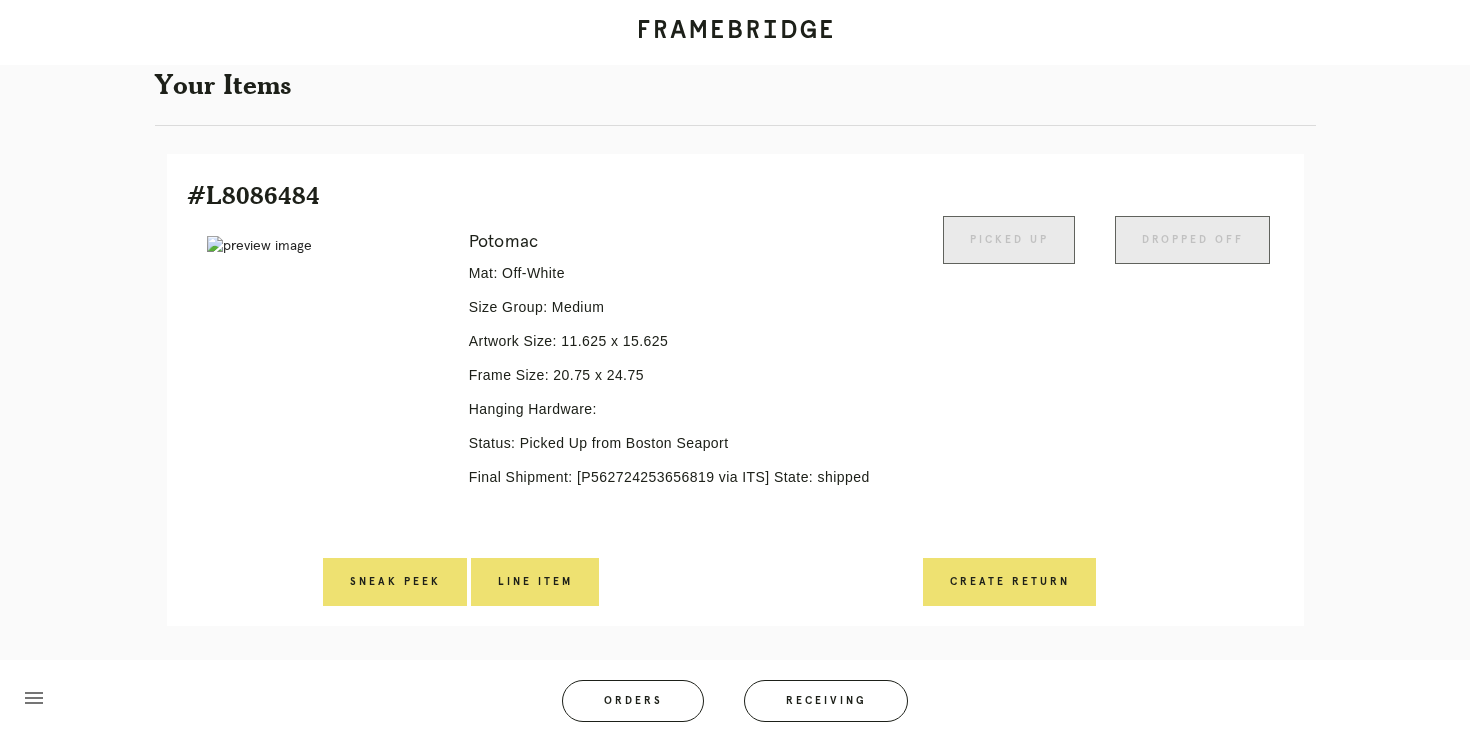 scroll, scrollTop: 388, scrollLeft: 0, axis: vertical 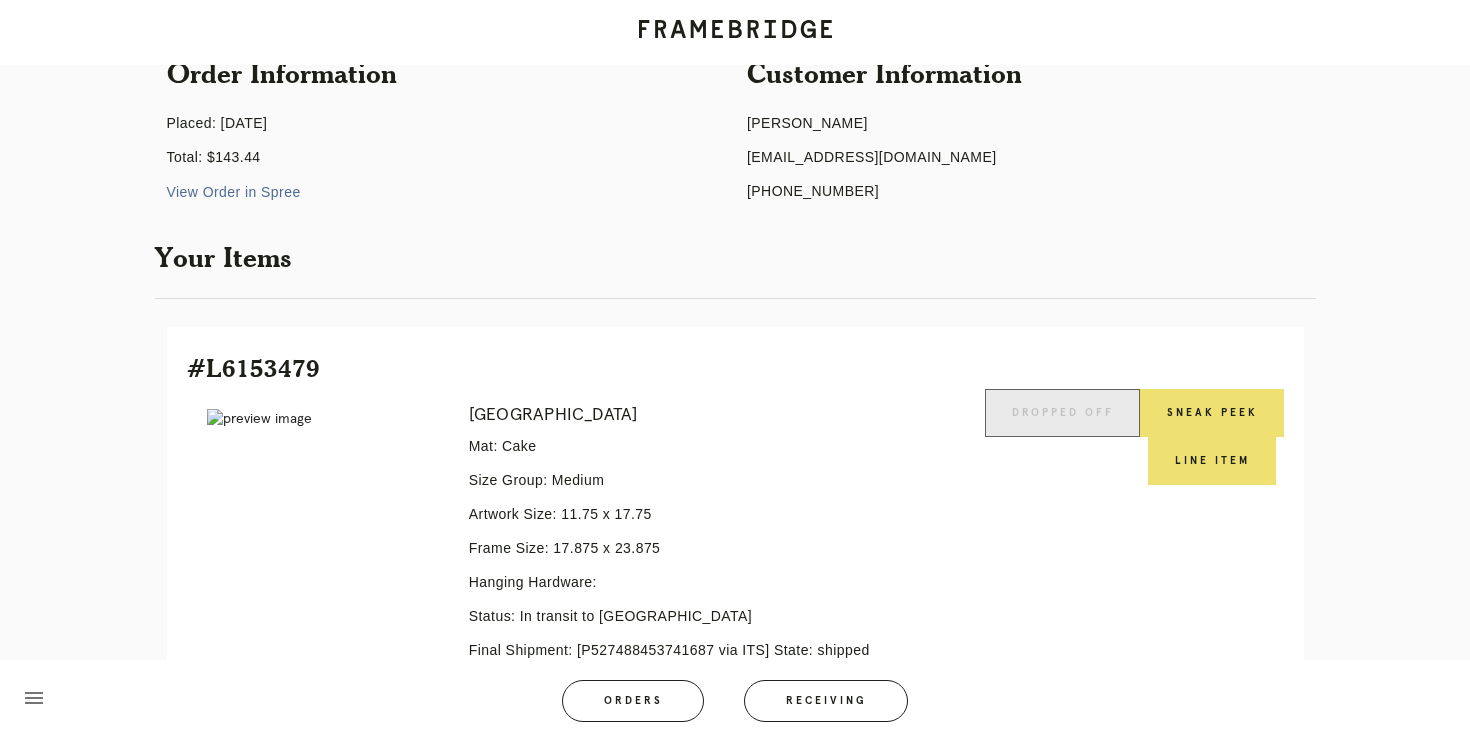 click on "View Order in Spree" at bounding box center [234, 192] 